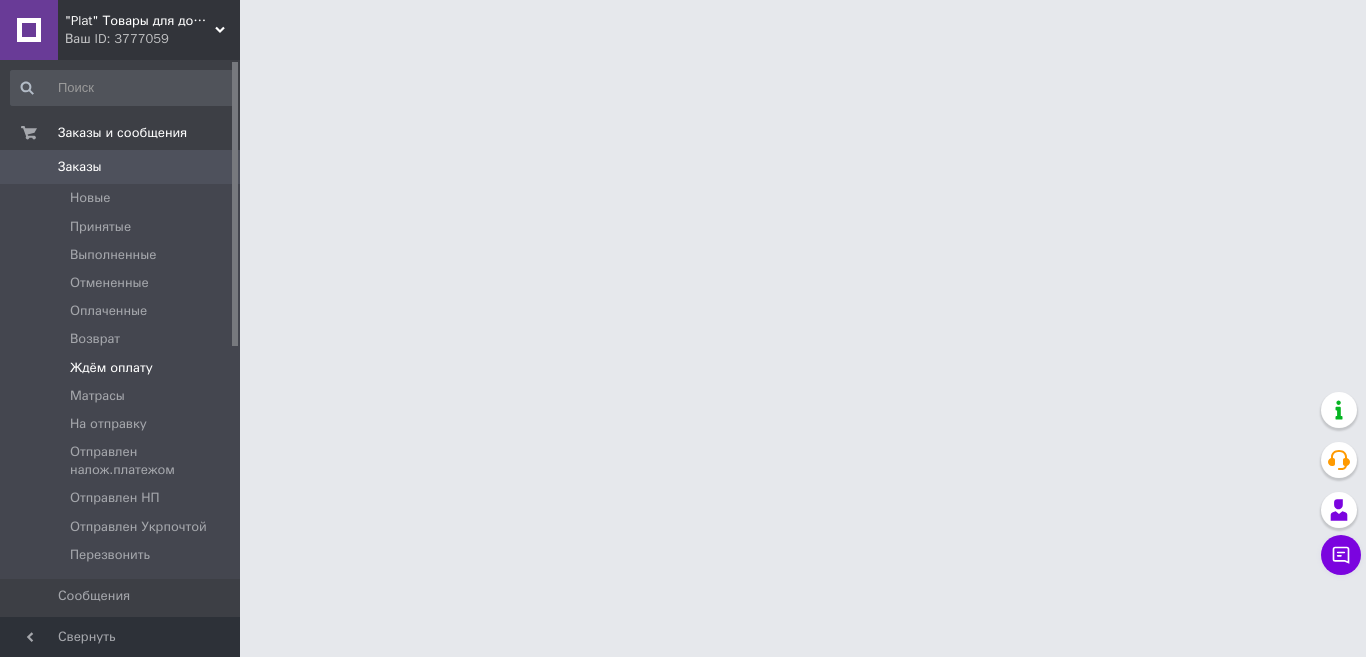 scroll, scrollTop: 0, scrollLeft: 0, axis: both 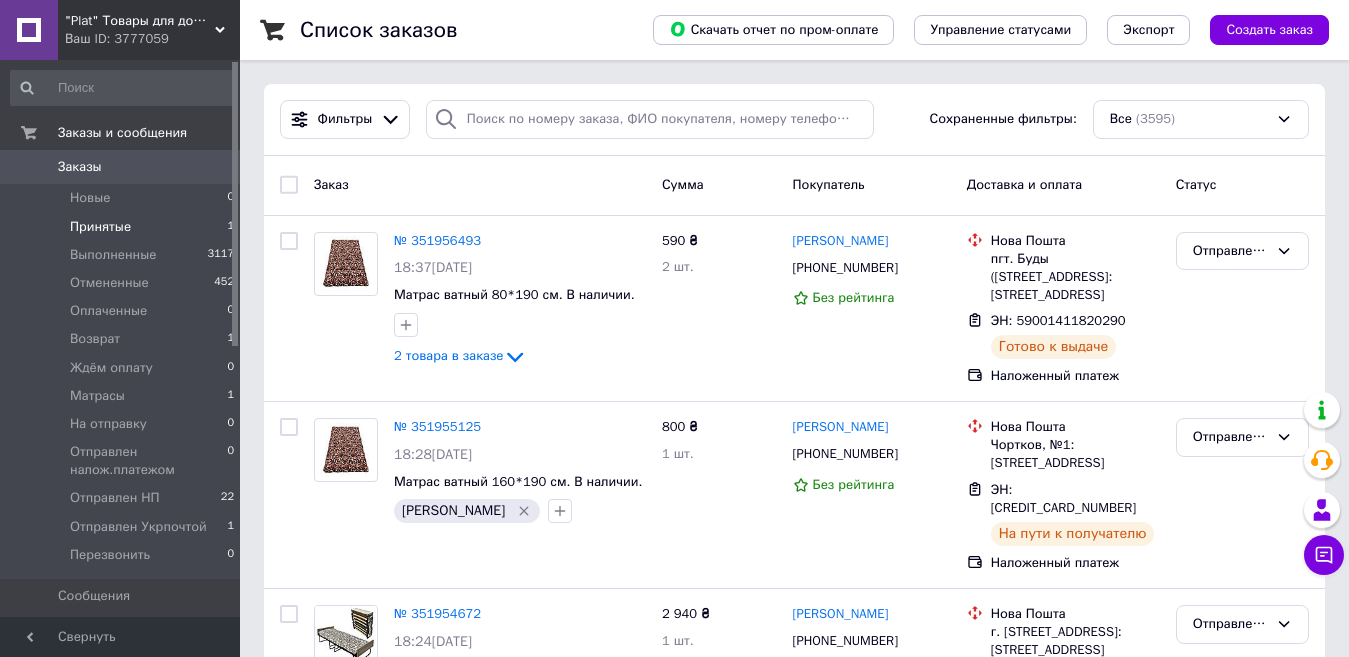 click on "Принятые" at bounding box center (100, 227) 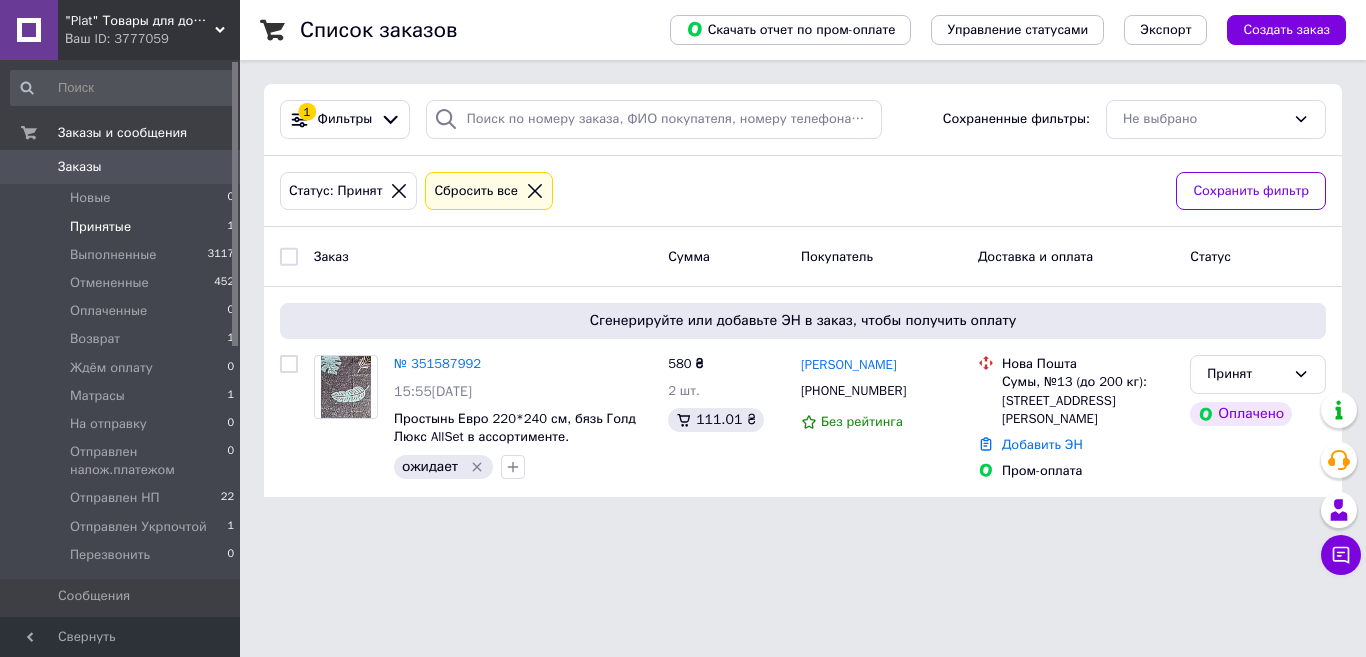 click on "Принятые" at bounding box center [100, 227] 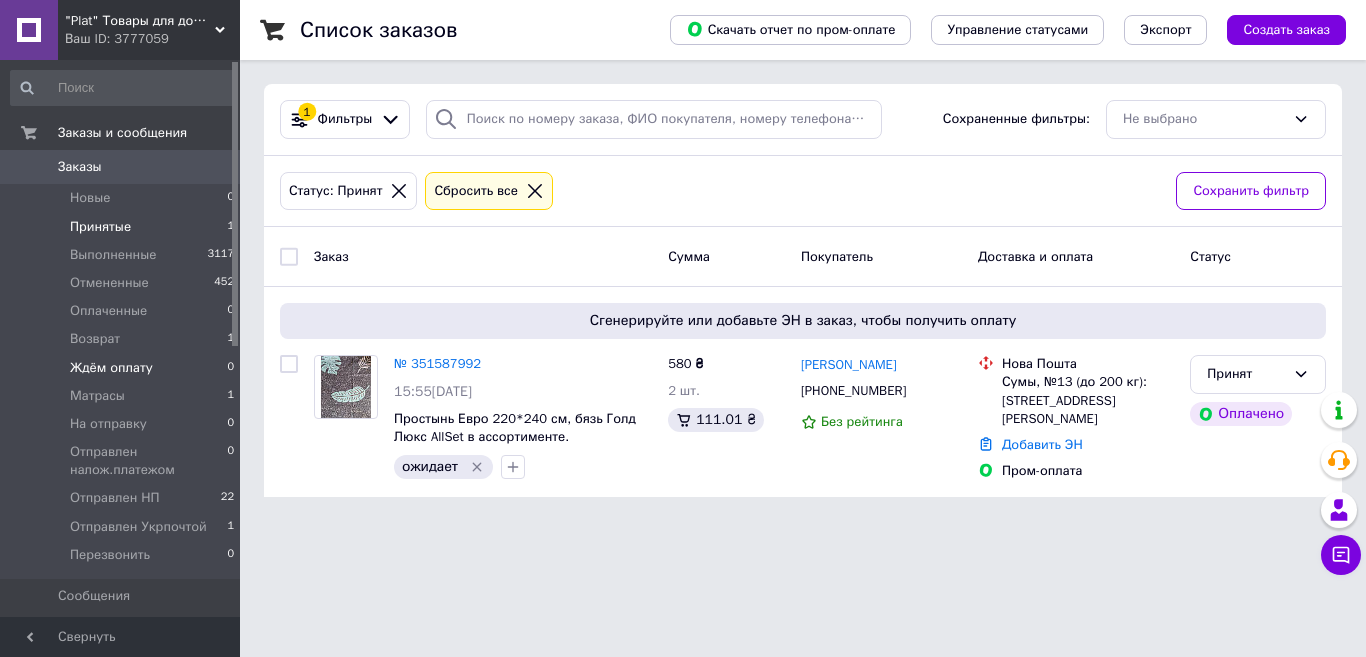click on "Ждём оплату" at bounding box center (111, 368) 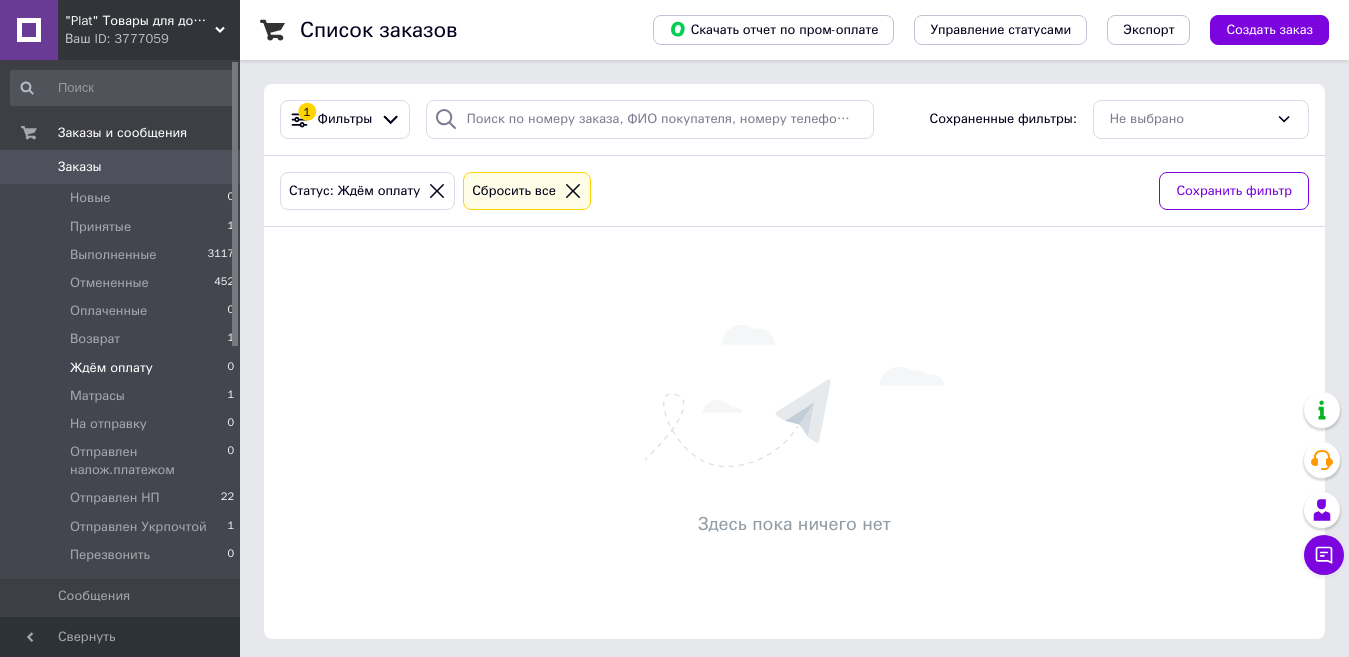 click 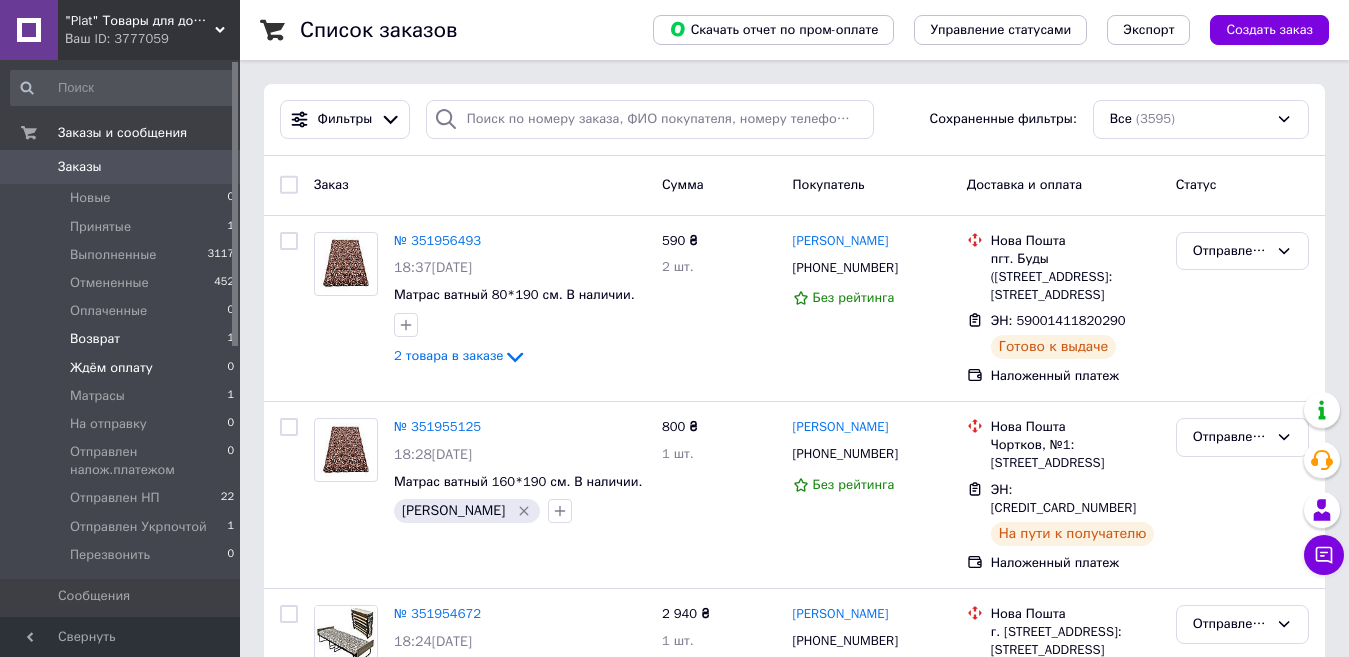 click on "Возврат" at bounding box center (95, 339) 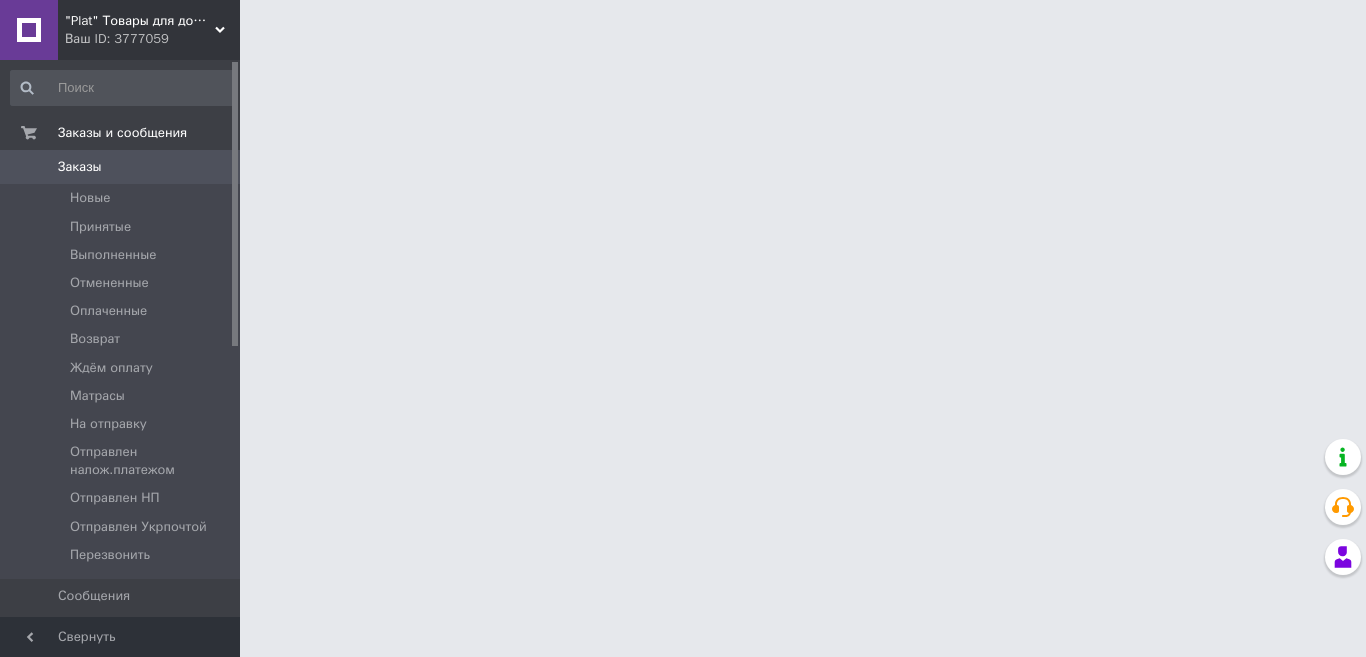 scroll, scrollTop: 0, scrollLeft: 0, axis: both 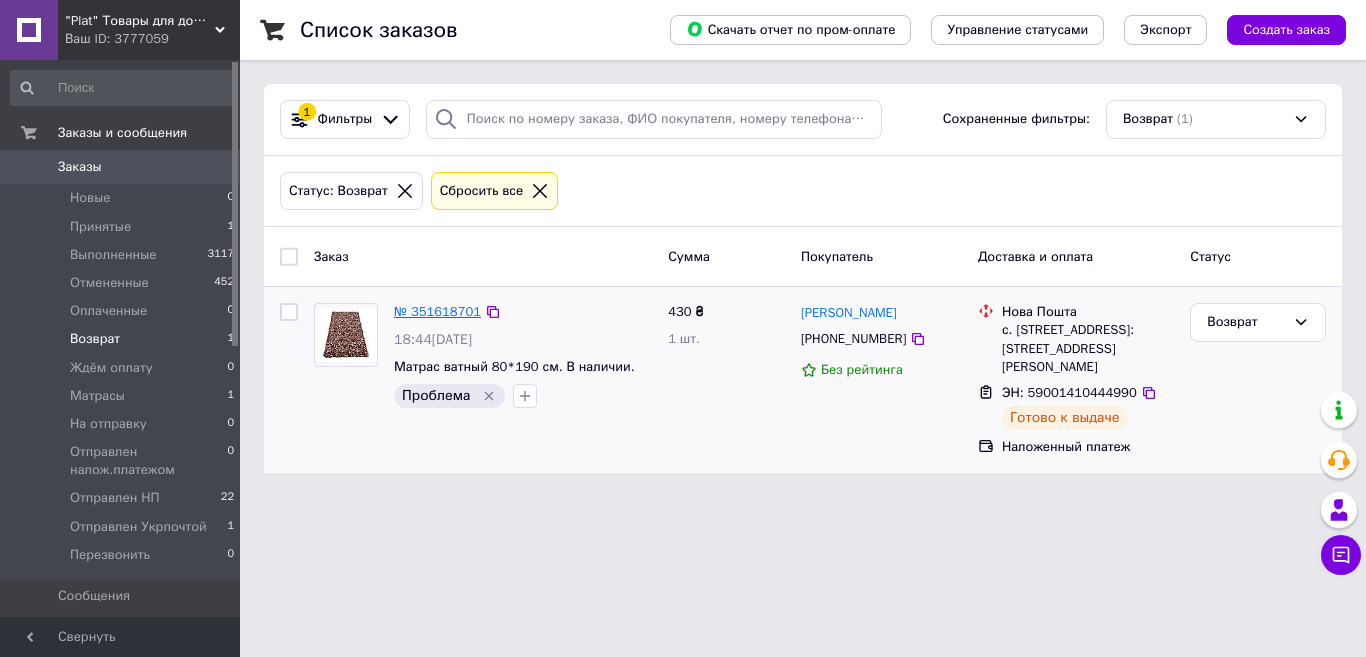 click on "№ 351618701" at bounding box center [437, 311] 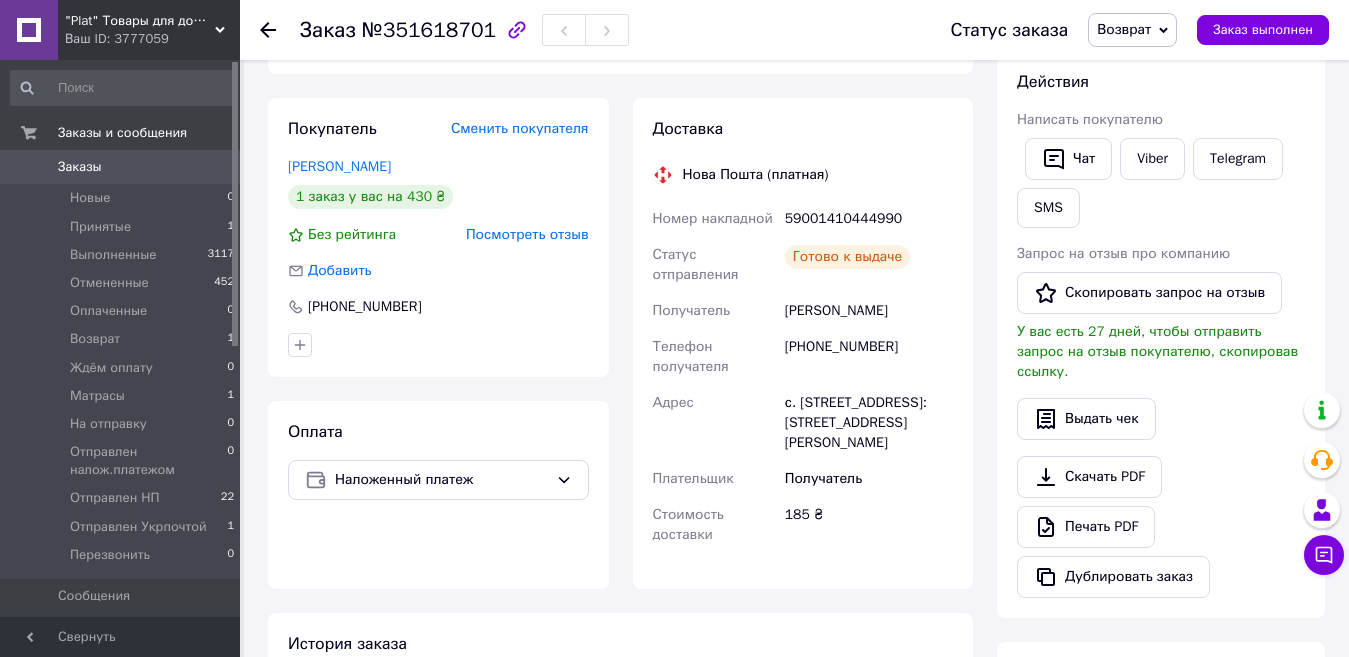 scroll, scrollTop: 545, scrollLeft: 0, axis: vertical 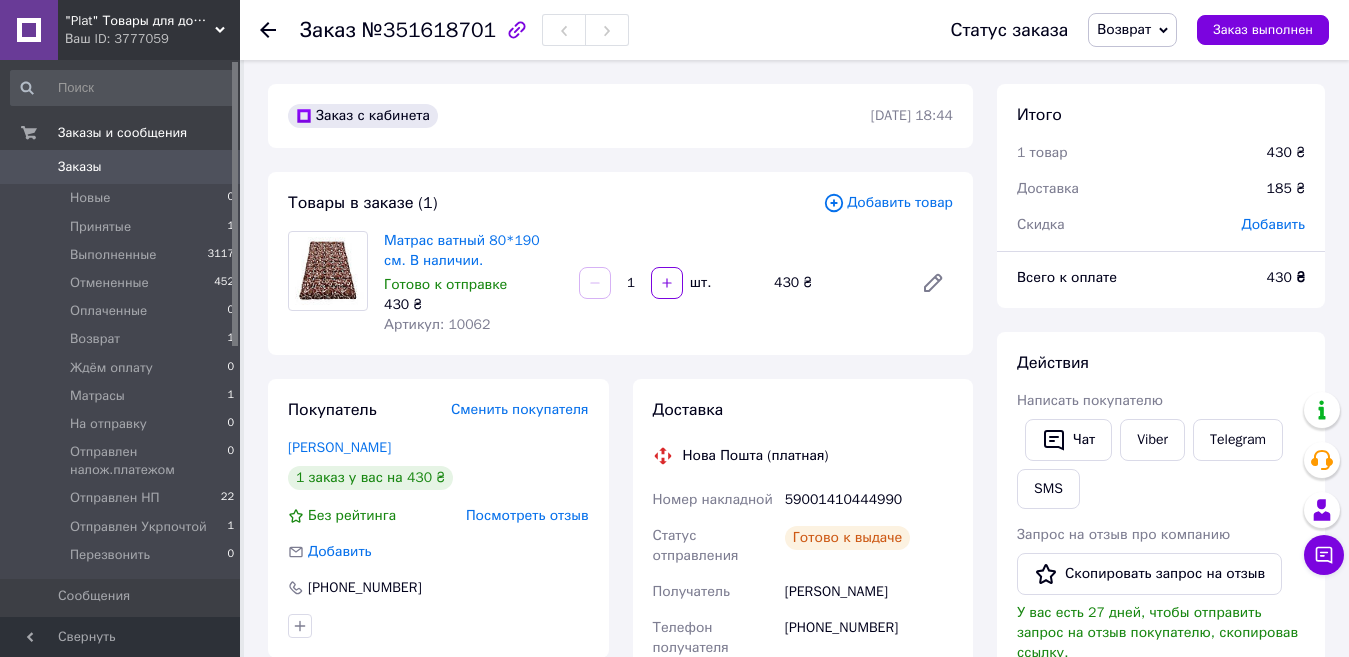 click on "Заказы" at bounding box center [80, 167] 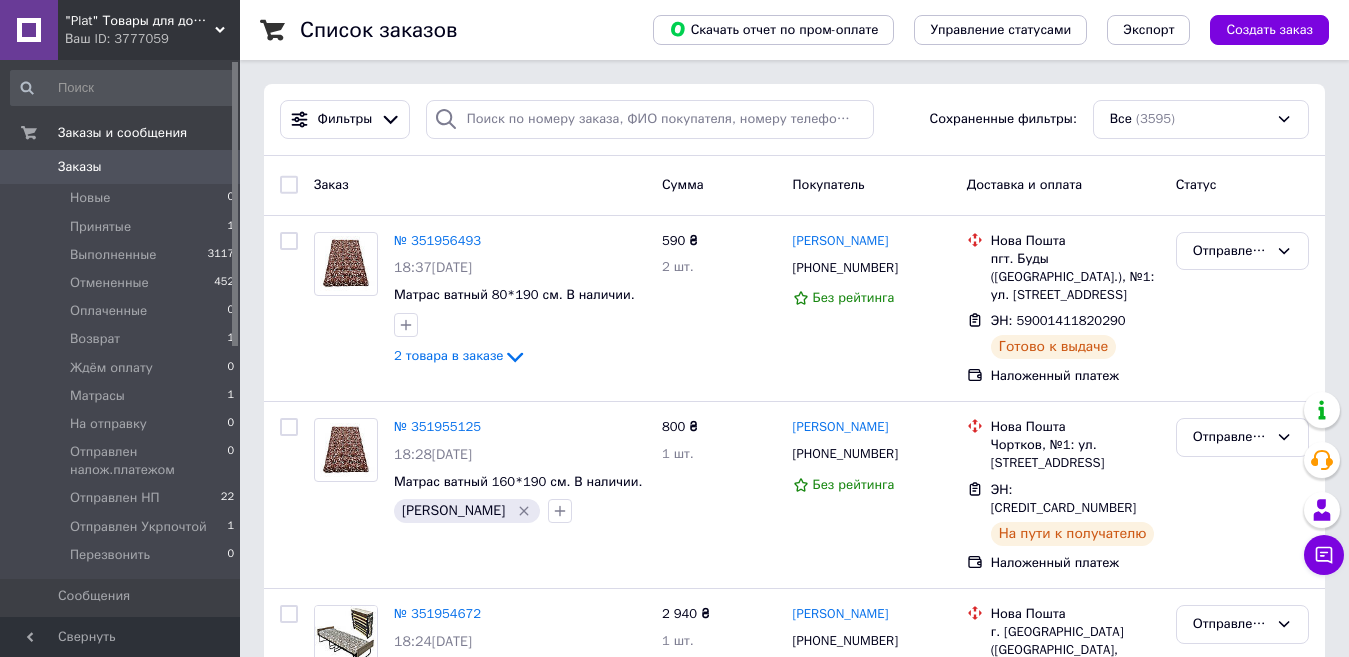 click on "Заказы" at bounding box center [80, 167] 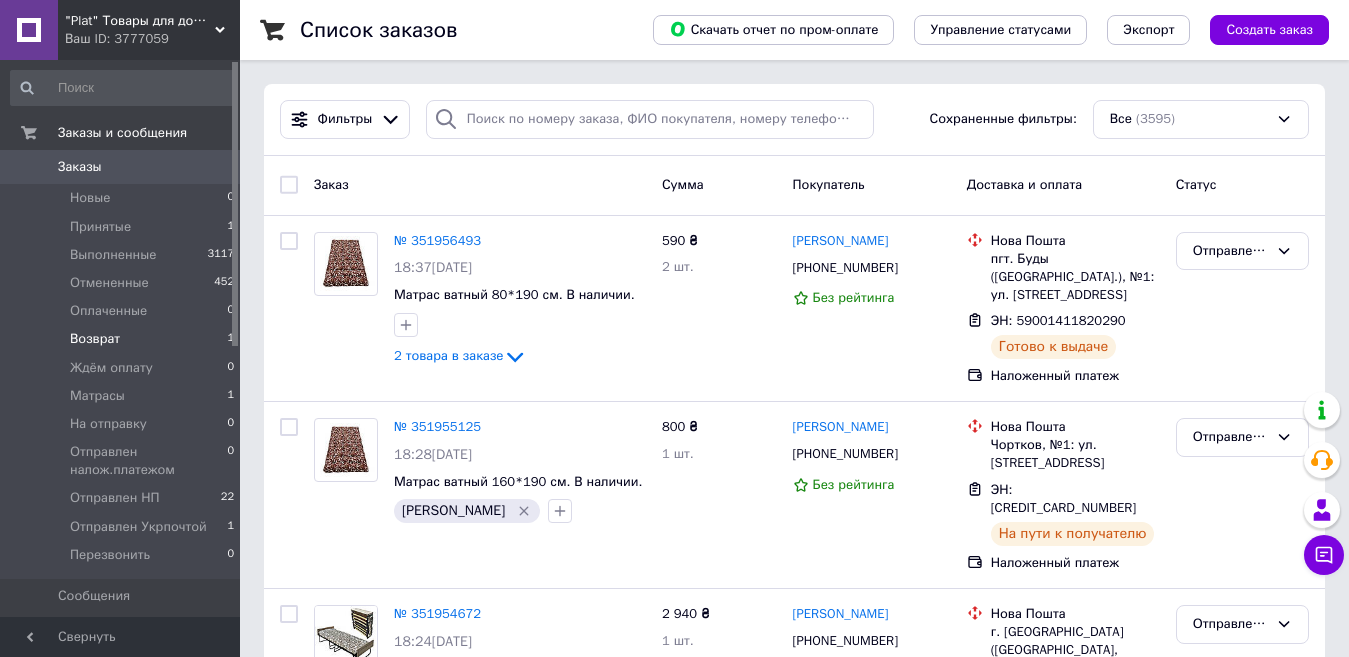 click on "Возврат" at bounding box center [95, 339] 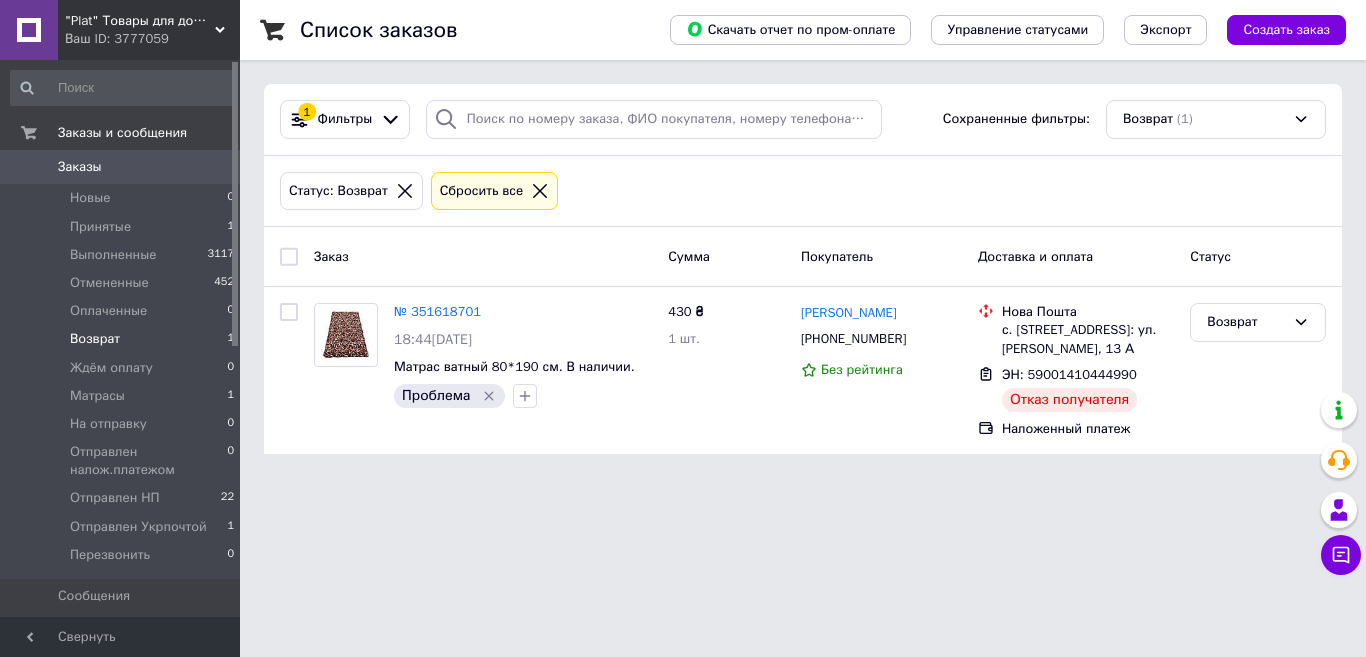 click on "Заказы" at bounding box center (80, 167) 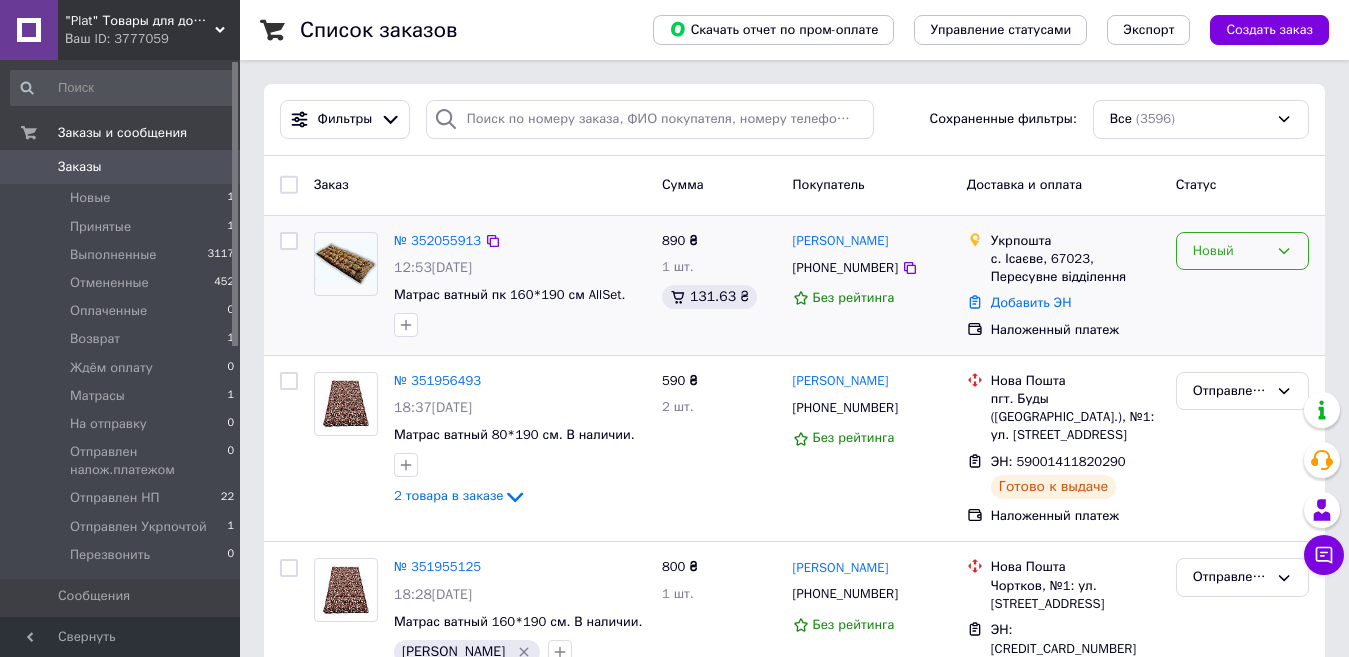 click 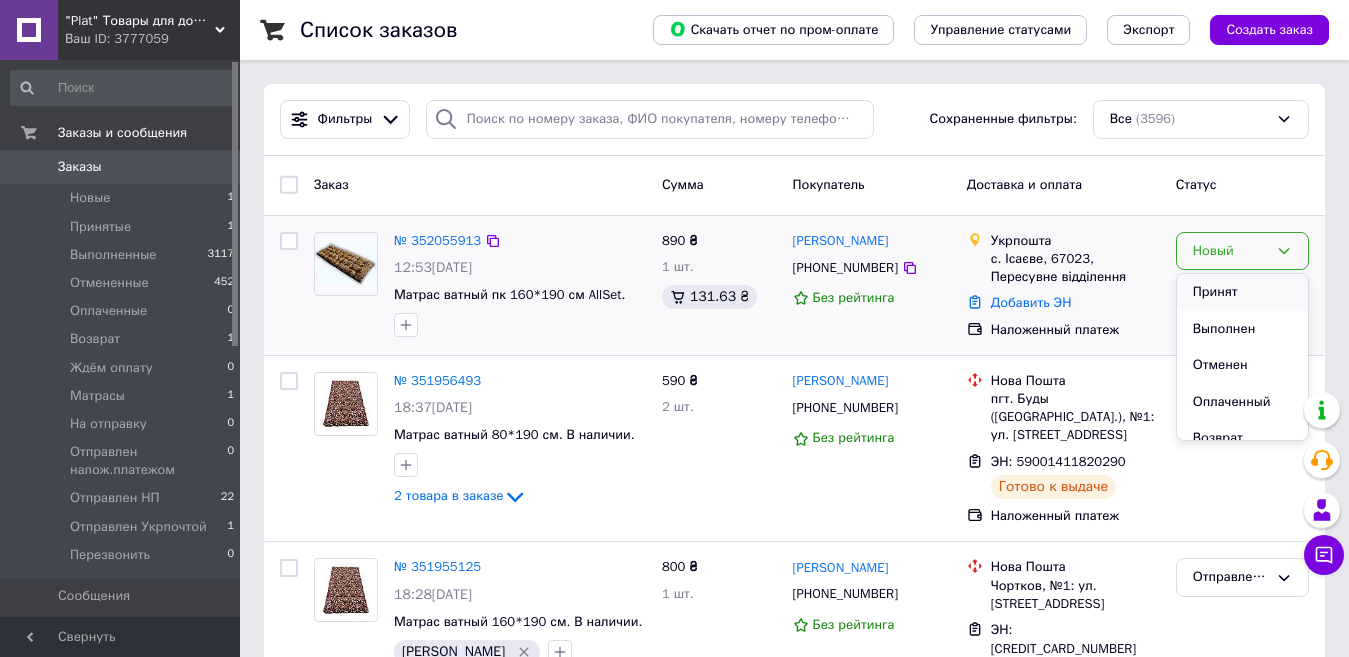 click on "Принят" at bounding box center [1242, 292] 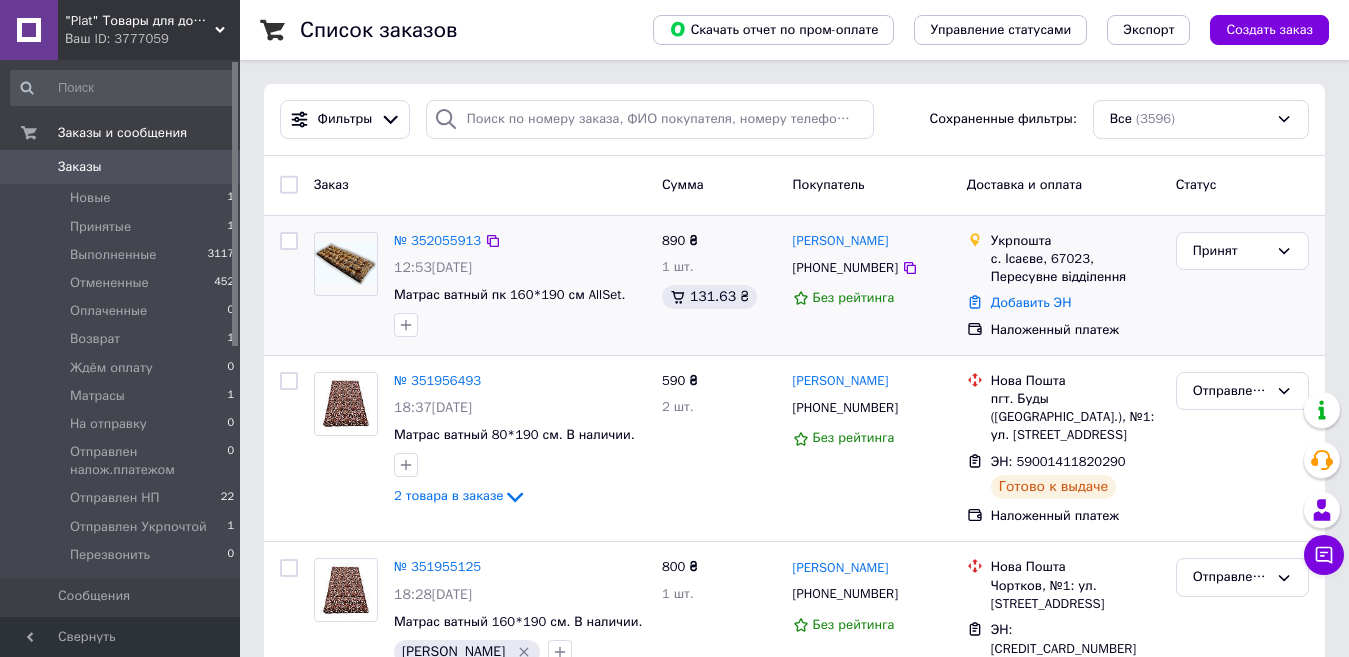 click on "Заказы" at bounding box center (80, 167) 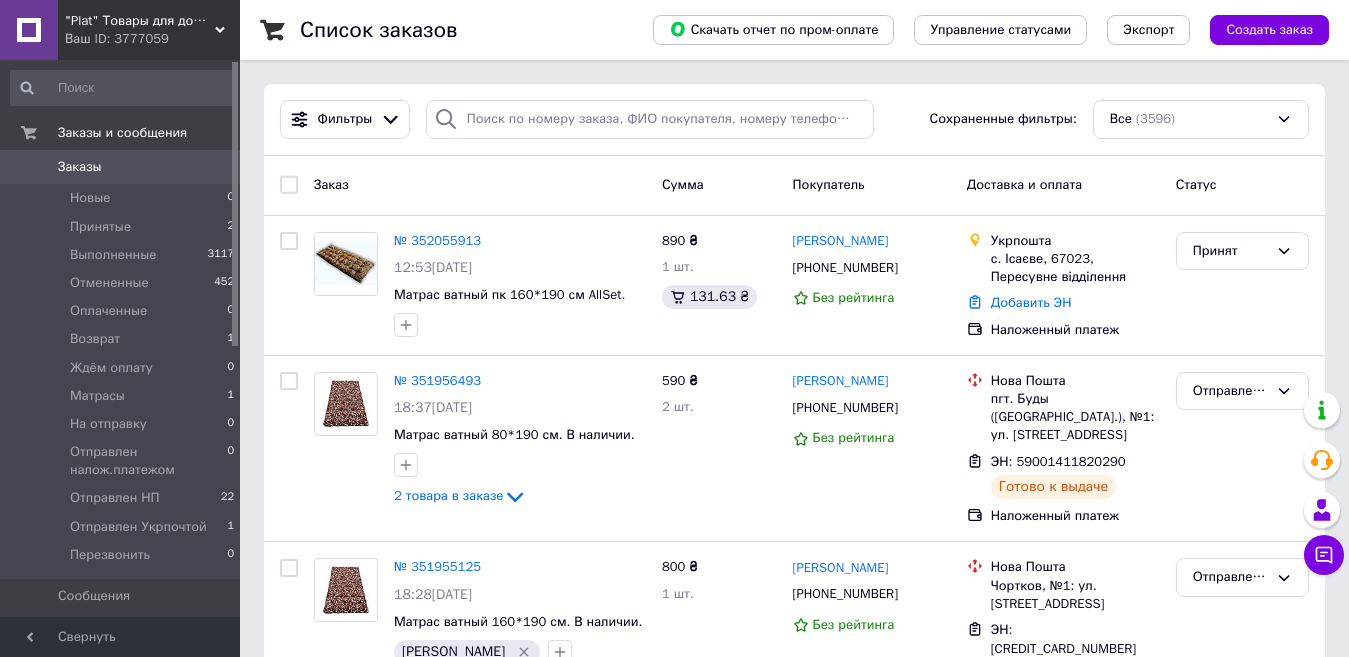 click on "Заказы" at bounding box center [80, 167] 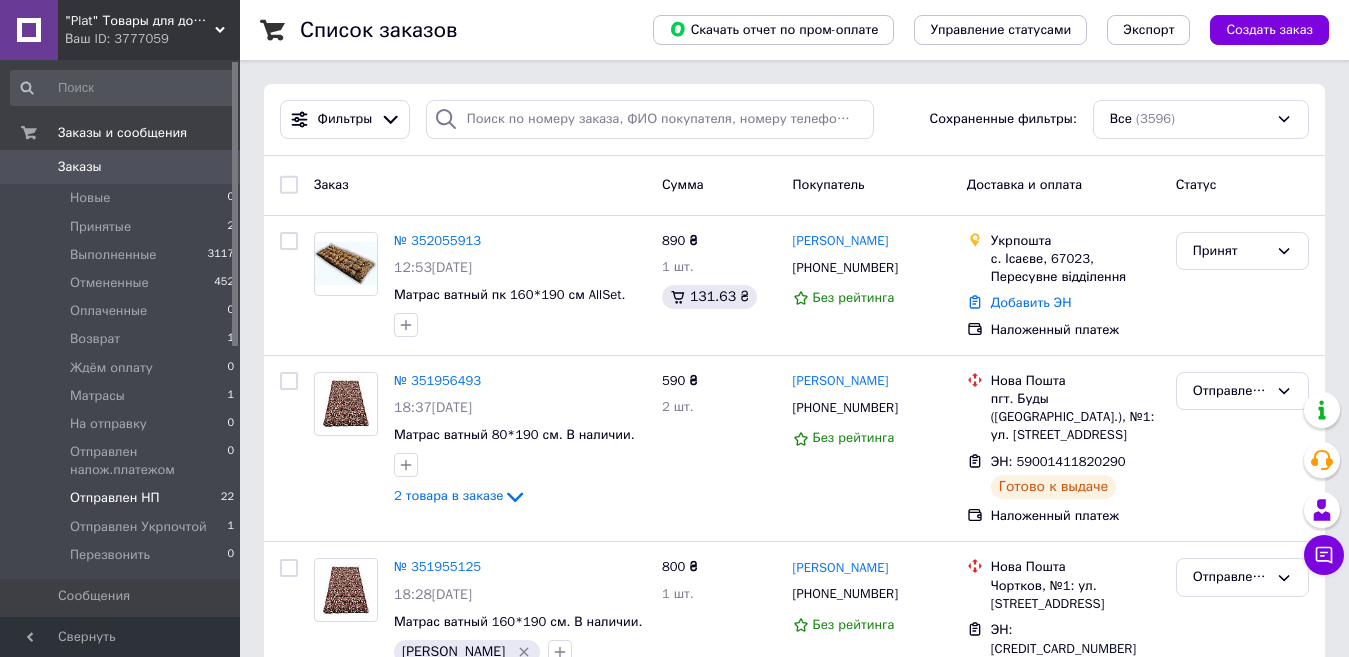 click on "Отправлен НП 22" at bounding box center (123, 498) 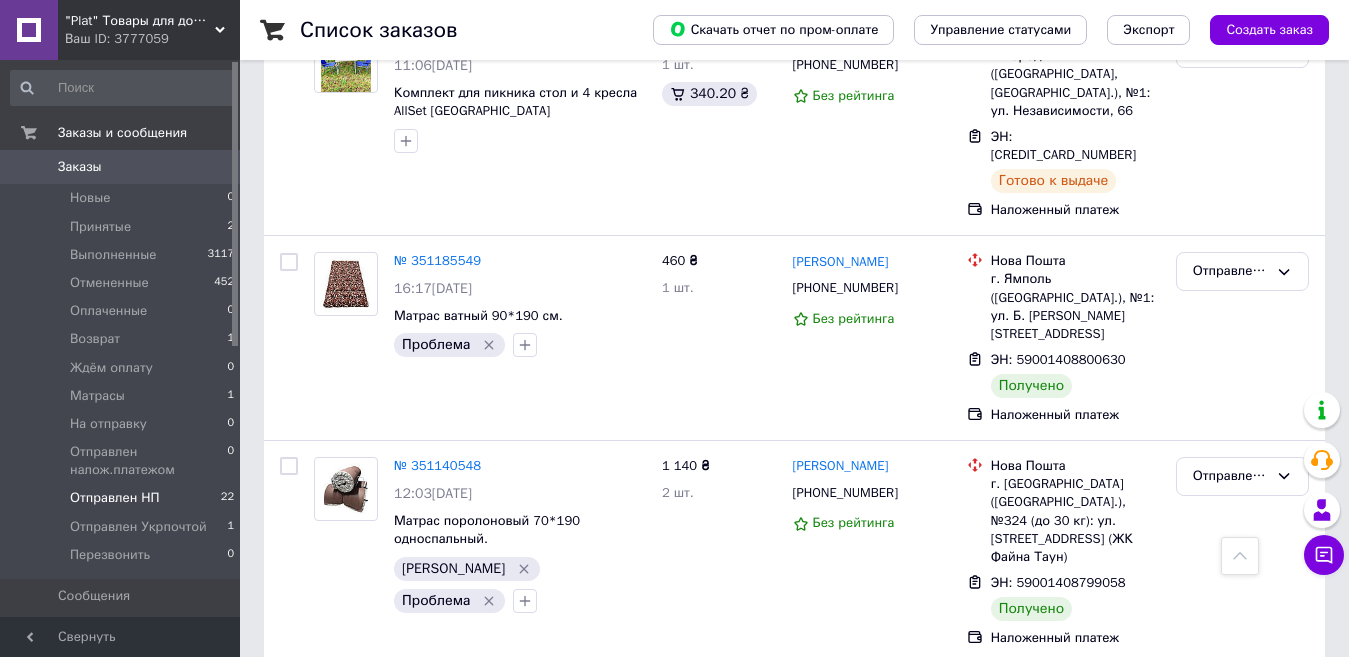 scroll, scrollTop: 2040, scrollLeft: 0, axis: vertical 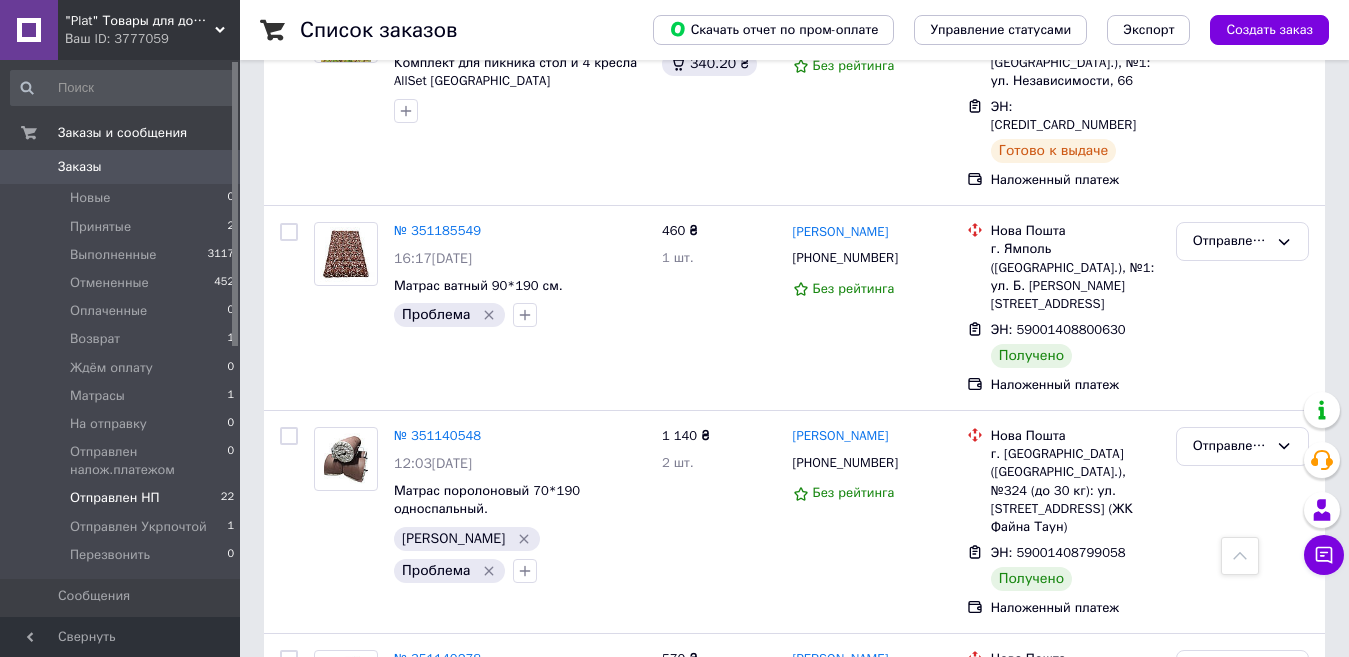 click on "Заказы" at bounding box center [80, 167] 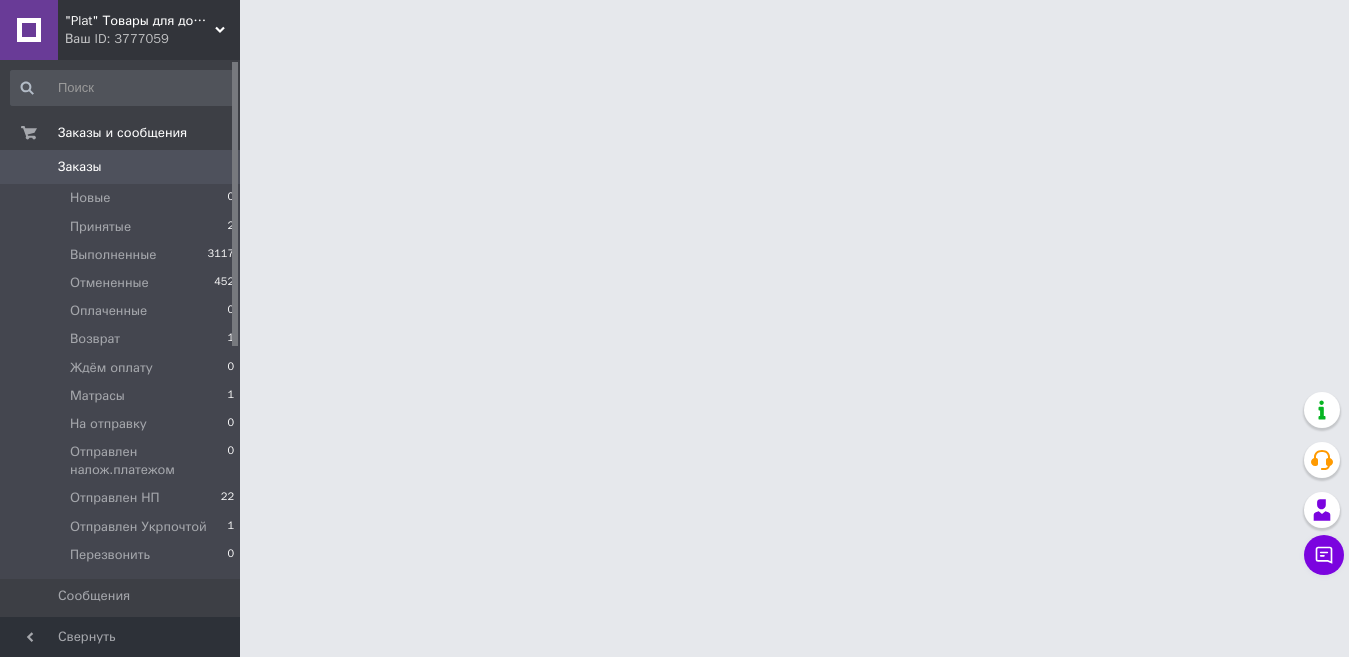 scroll, scrollTop: 0, scrollLeft: 0, axis: both 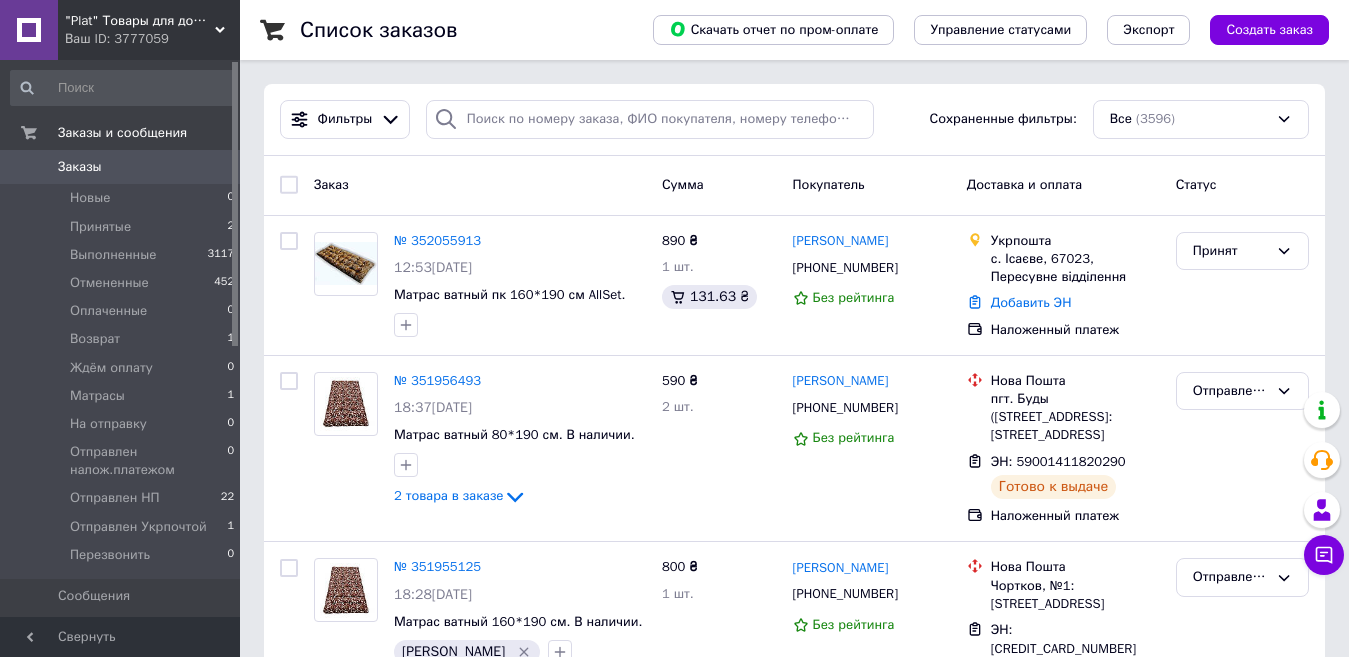 click on "Заказы" at bounding box center [80, 167] 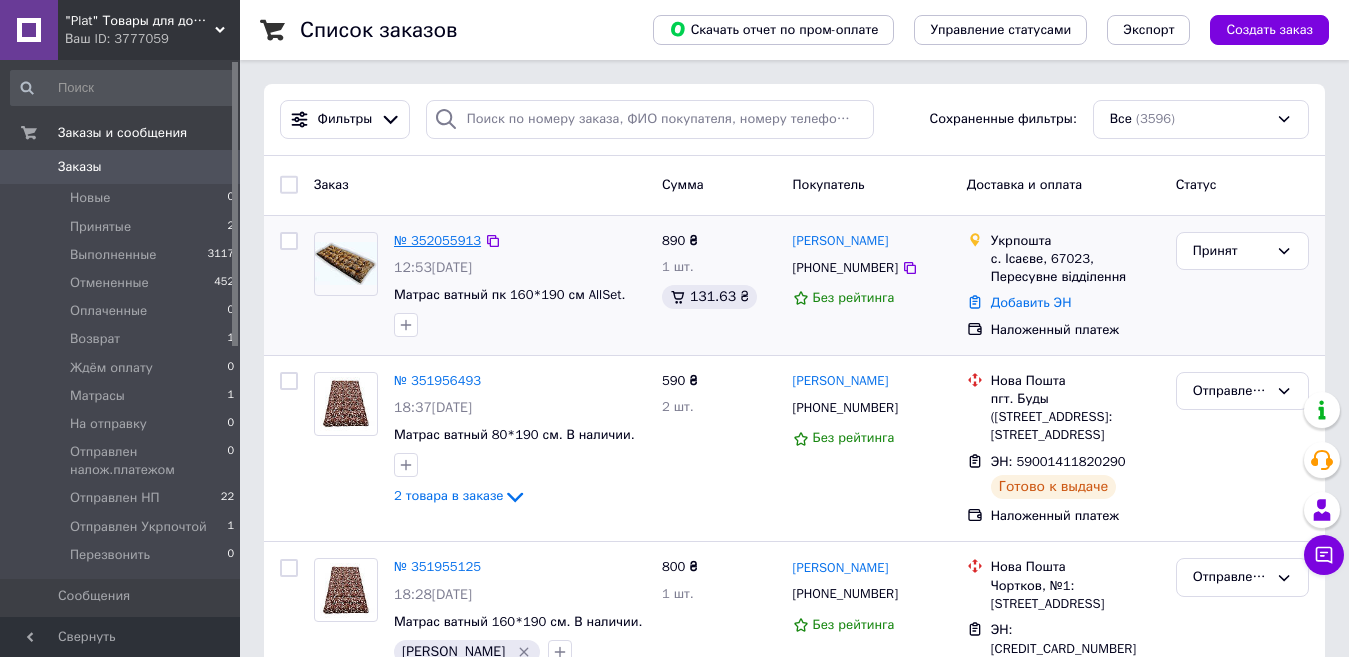click on "№ 352055913" at bounding box center (437, 240) 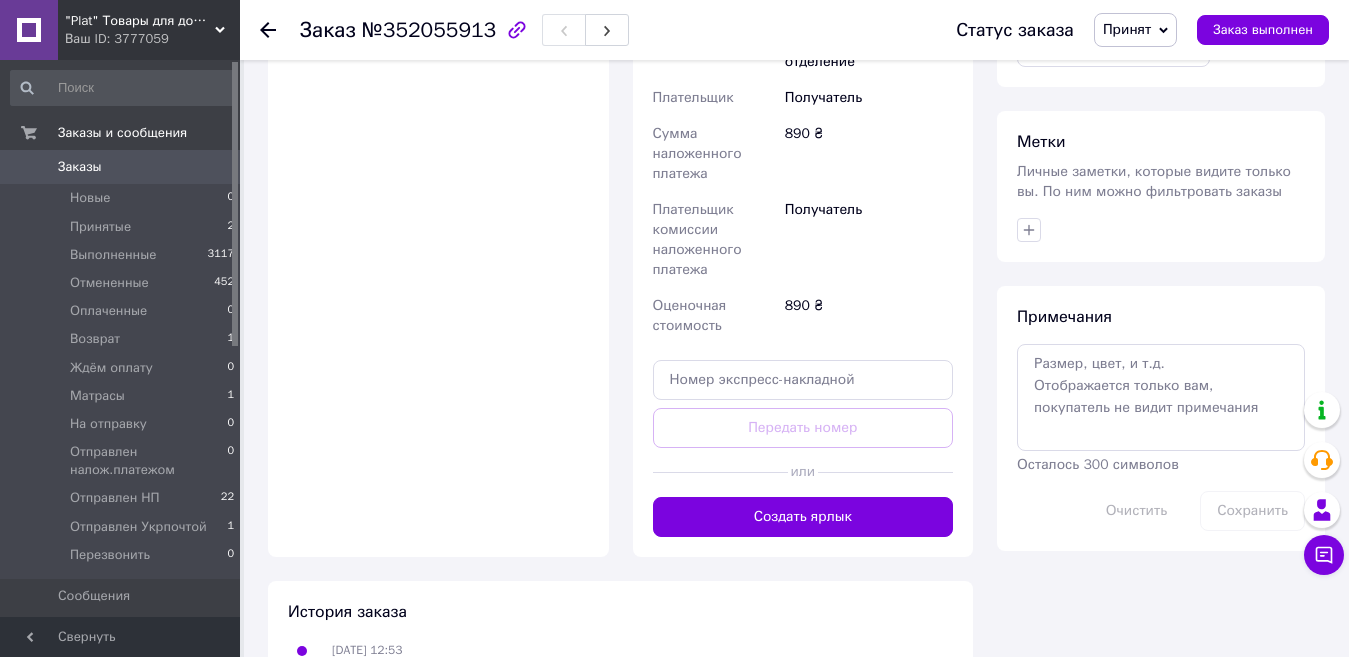 scroll, scrollTop: 893, scrollLeft: 0, axis: vertical 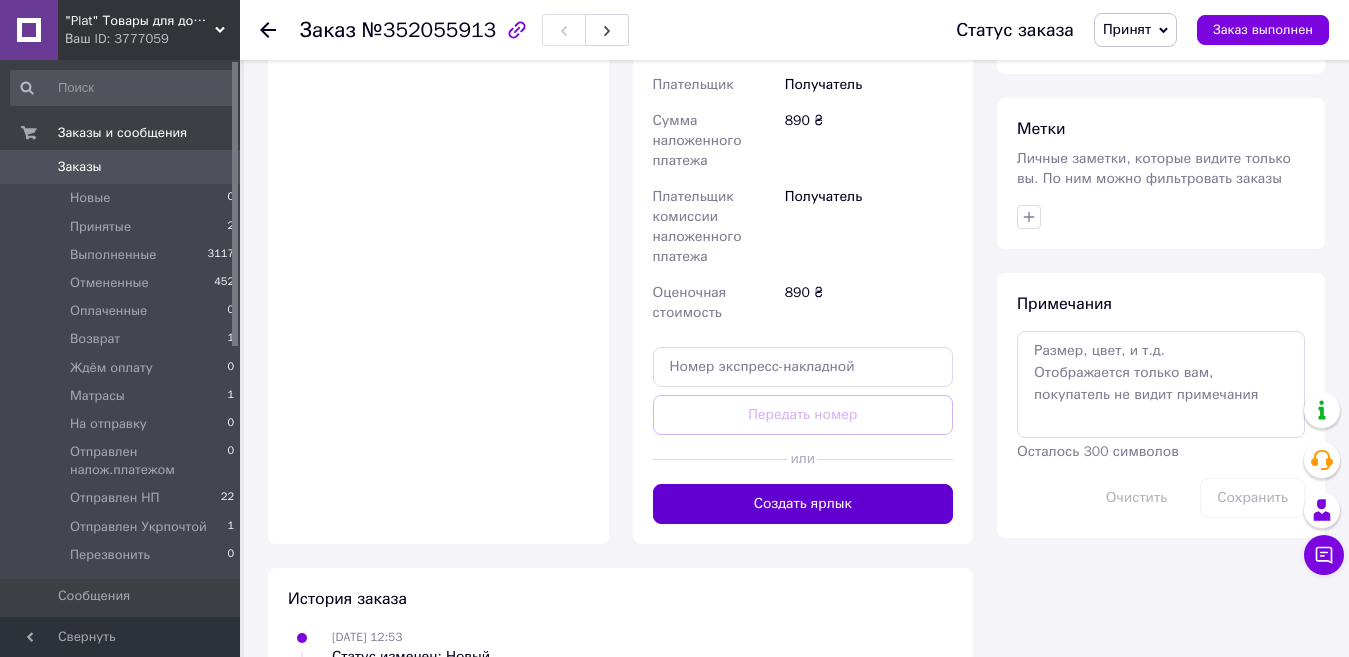 click on "Создать ярлык" at bounding box center [803, 504] 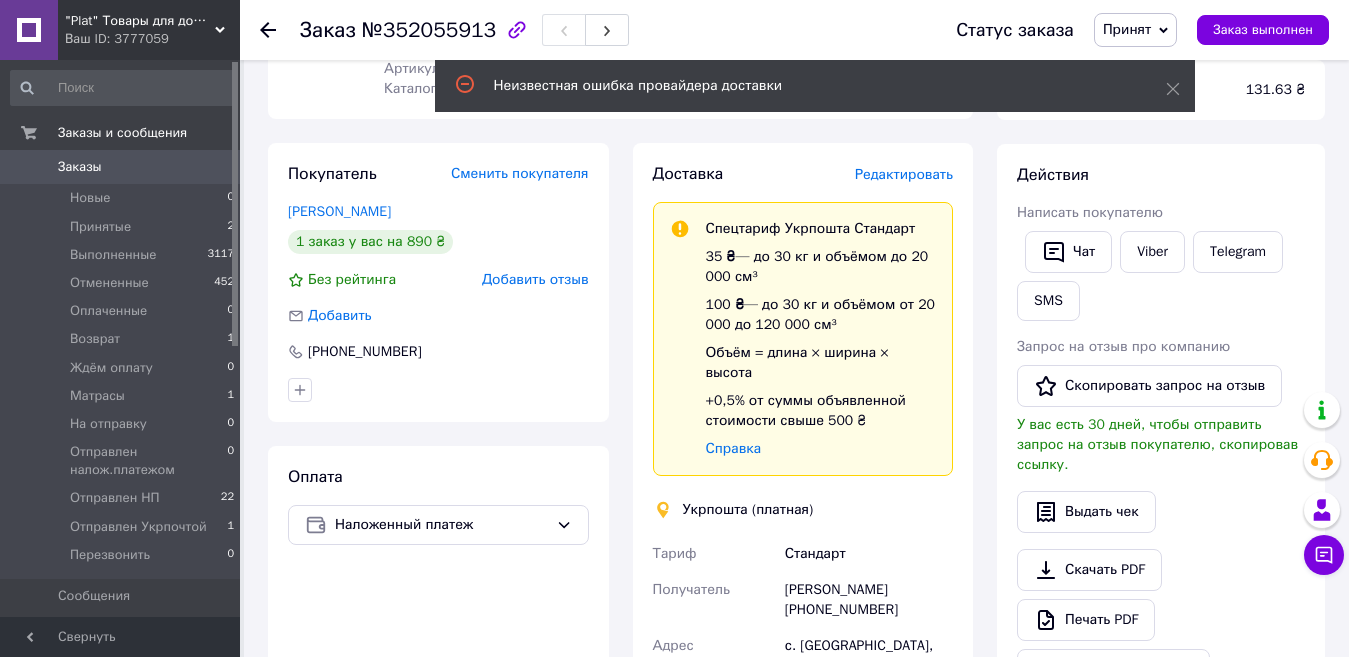 scroll, scrollTop: 254, scrollLeft: 0, axis: vertical 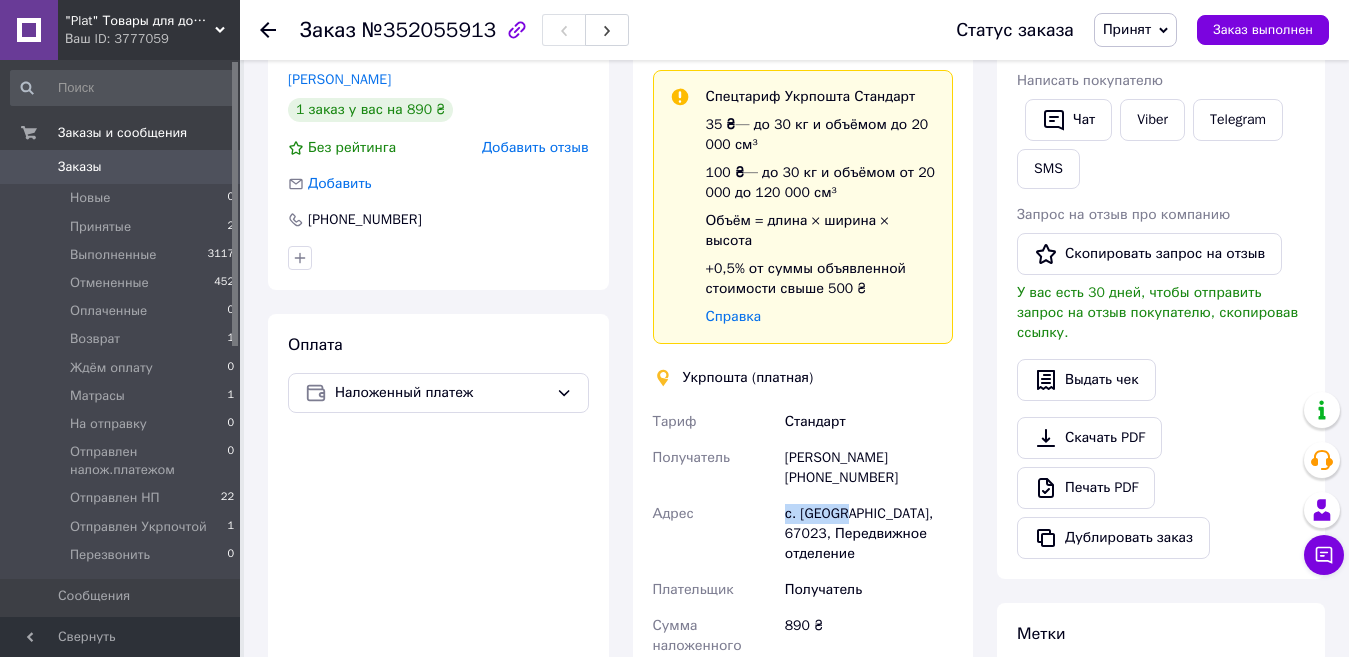drag, startPoint x: 843, startPoint y: 494, endPoint x: 808, endPoint y: 491, distance: 35.128338 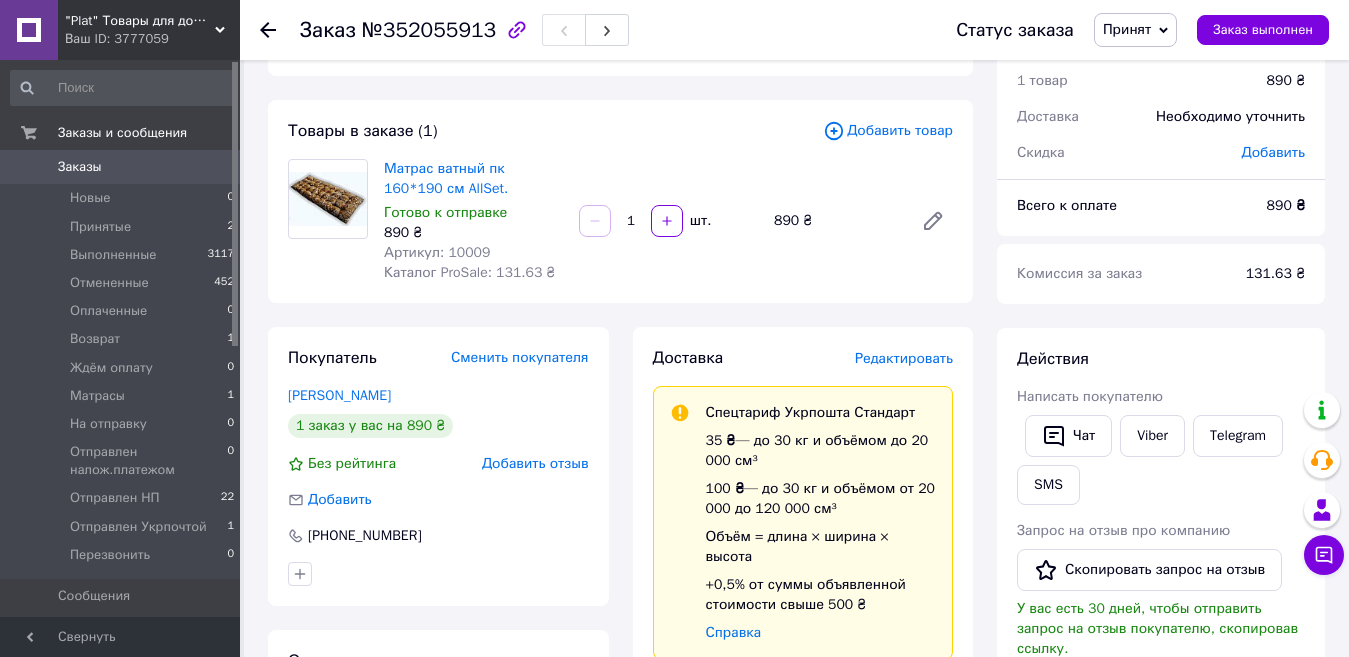 scroll, scrollTop: 0, scrollLeft: 0, axis: both 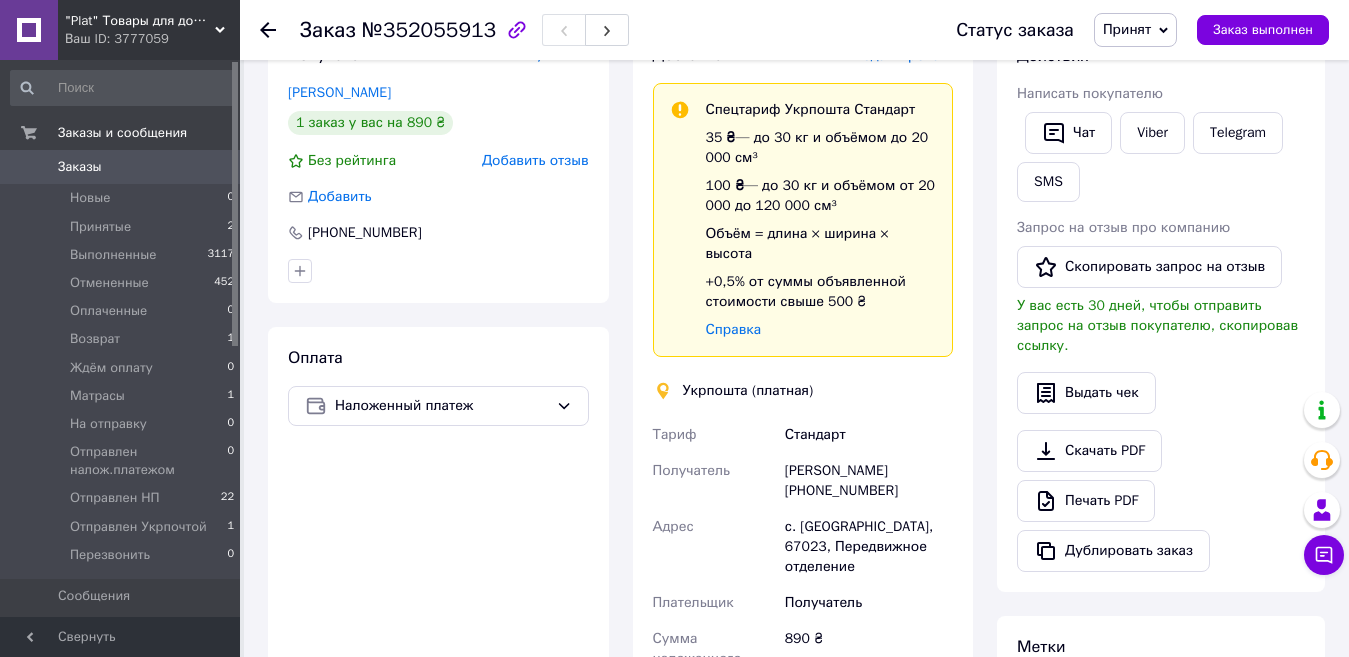 drag, startPoint x: 813, startPoint y: 518, endPoint x: 920, endPoint y: 615, distance: 144.42299 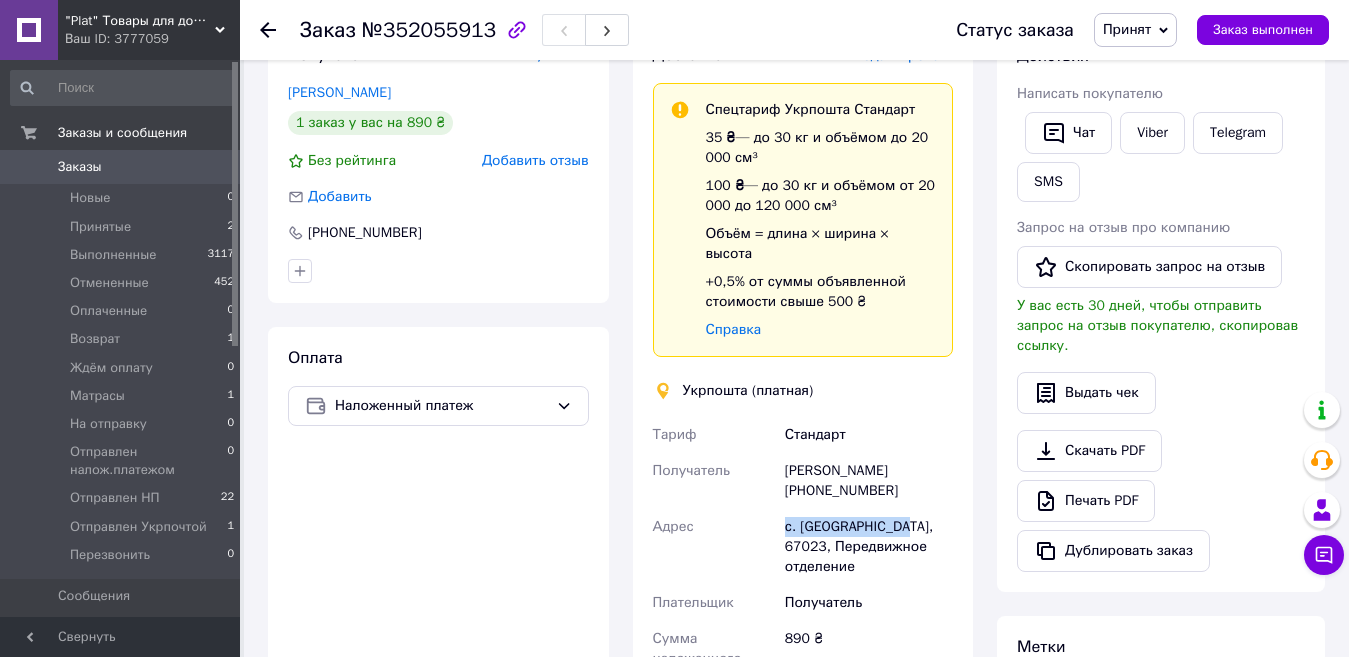 drag, startPoint x: 898, startPoint y: 508, endPoint x: 777, endPoint y: 507, distance: 121.004135 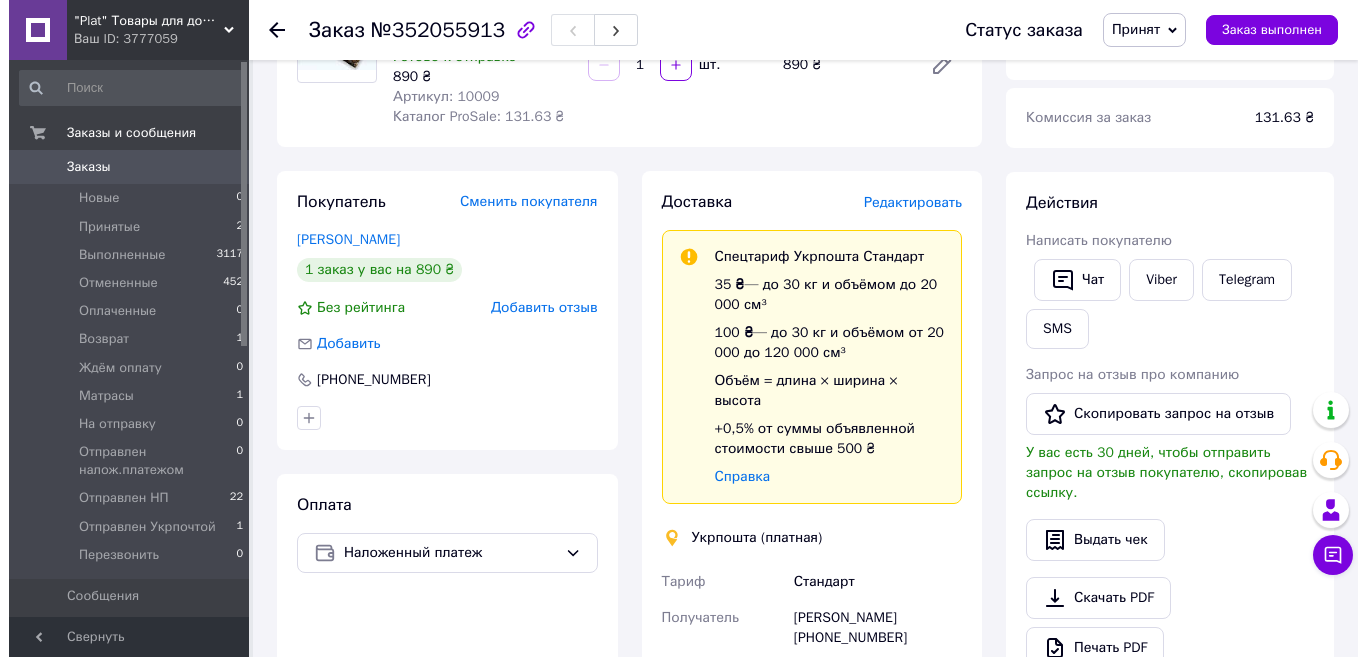 scroll, scrollTop: 212, scrollLeft: 0, axis: vertical 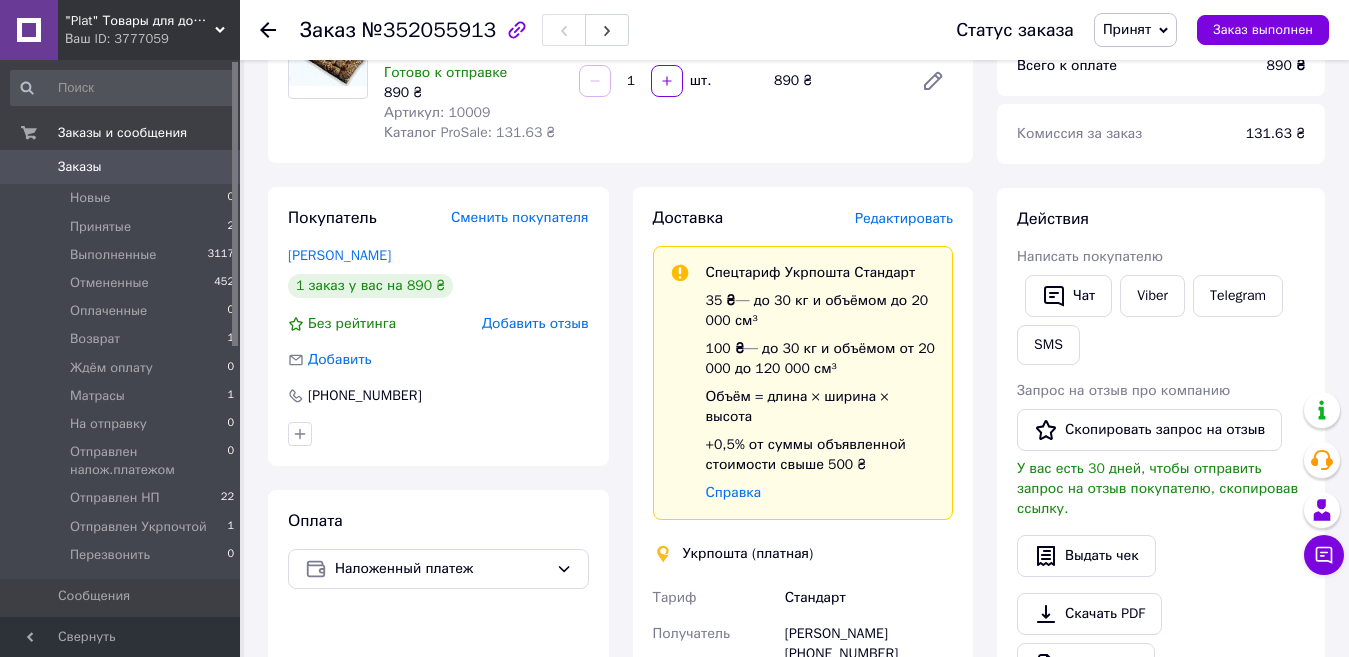 click on "Редактировать" at bounding box center [904, 218] 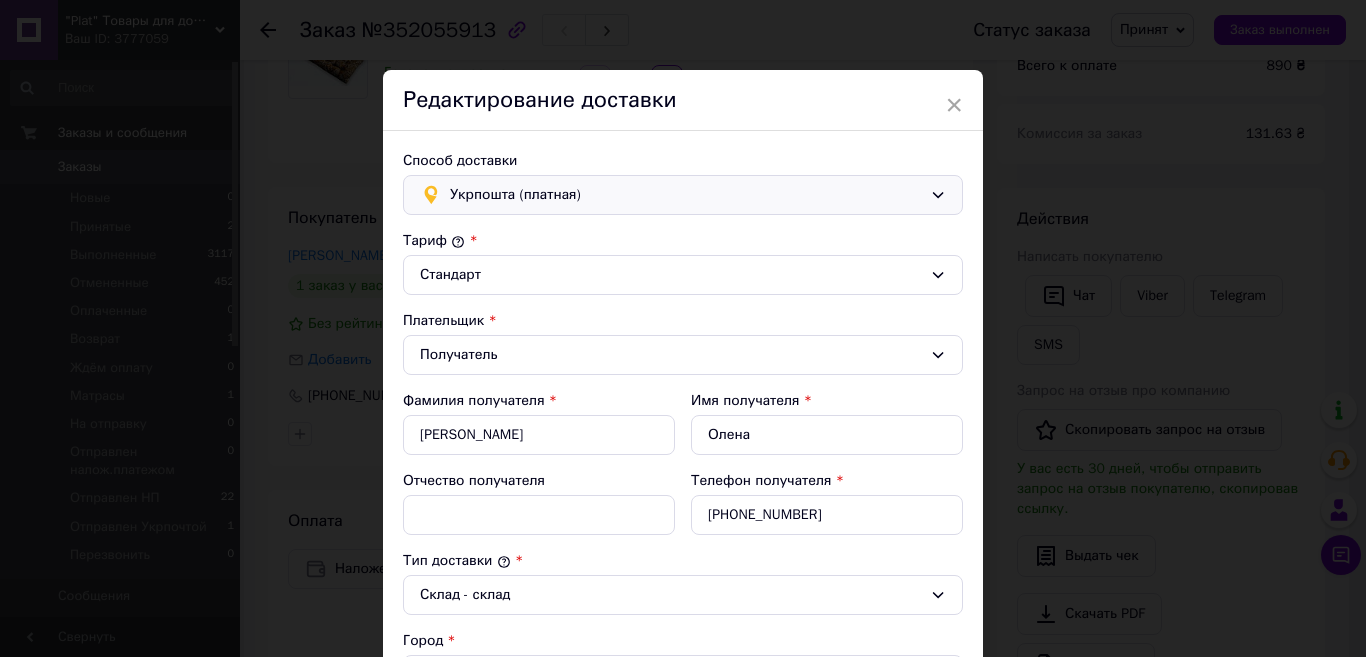 click on "Укрпошта (платная)" at bounding box center (686, 195) 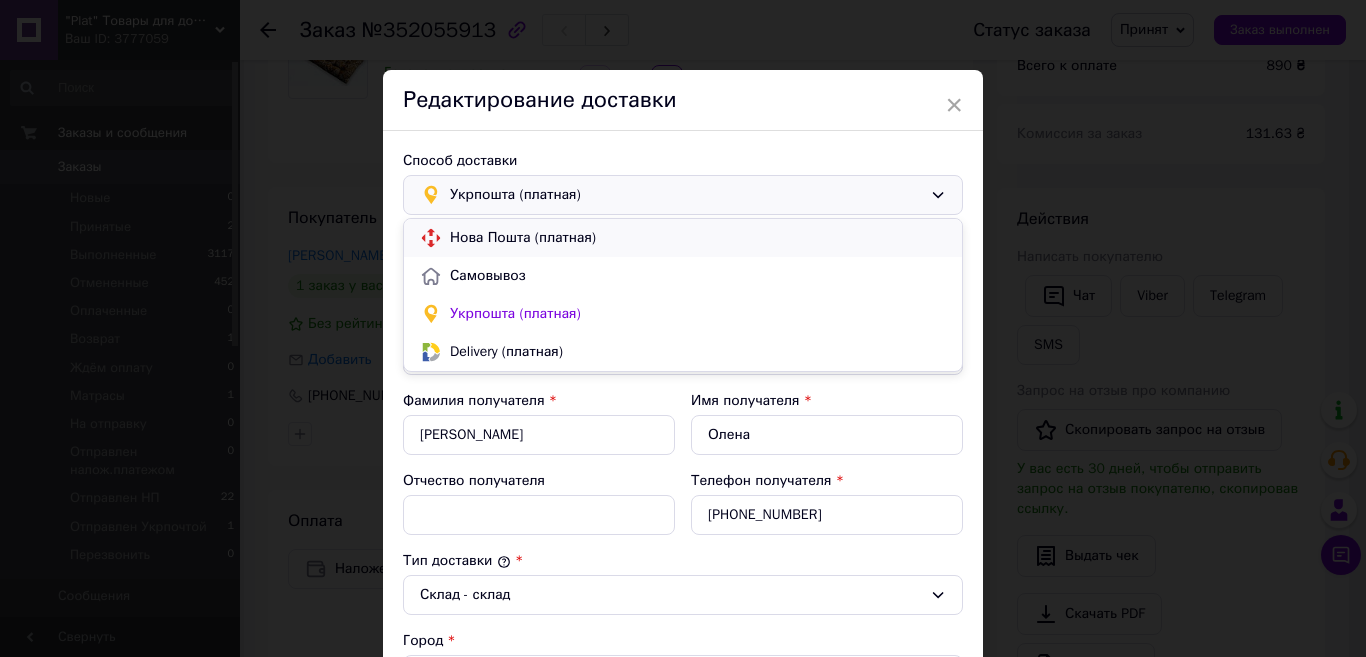 click on "Нова Пошта (платная)" at bounding box center [698, 238] 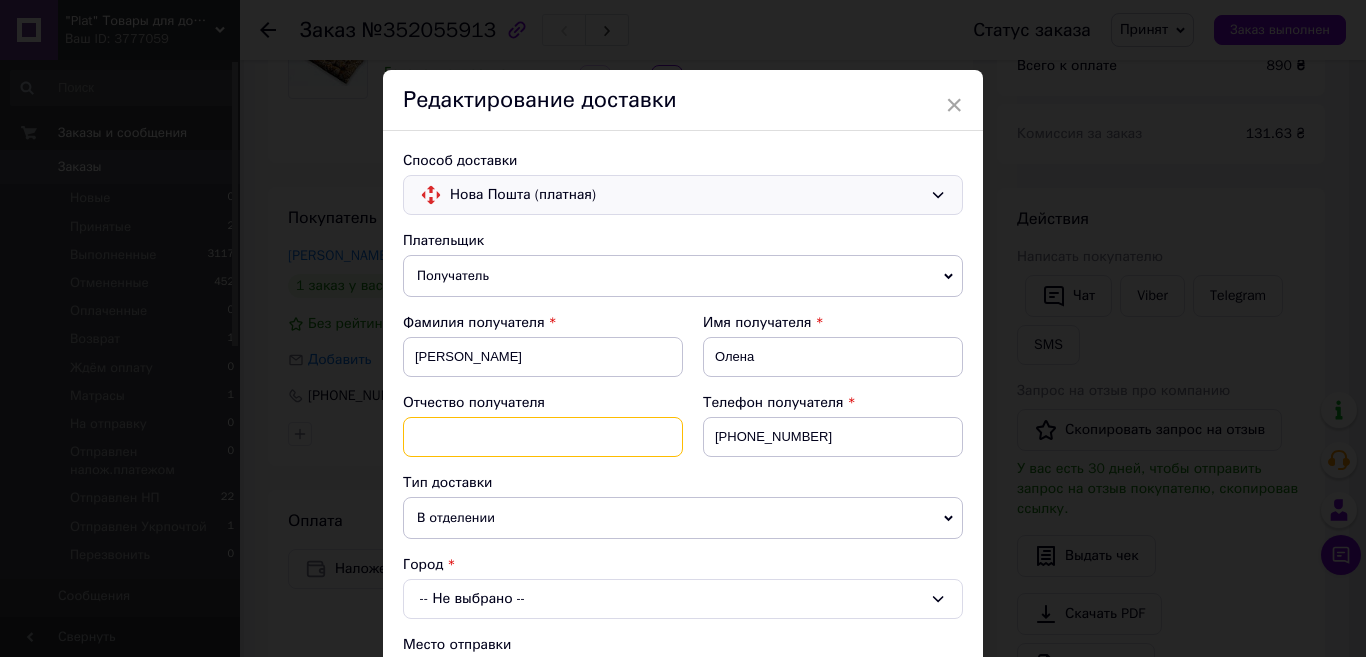 click at bounding box center [543, 437] 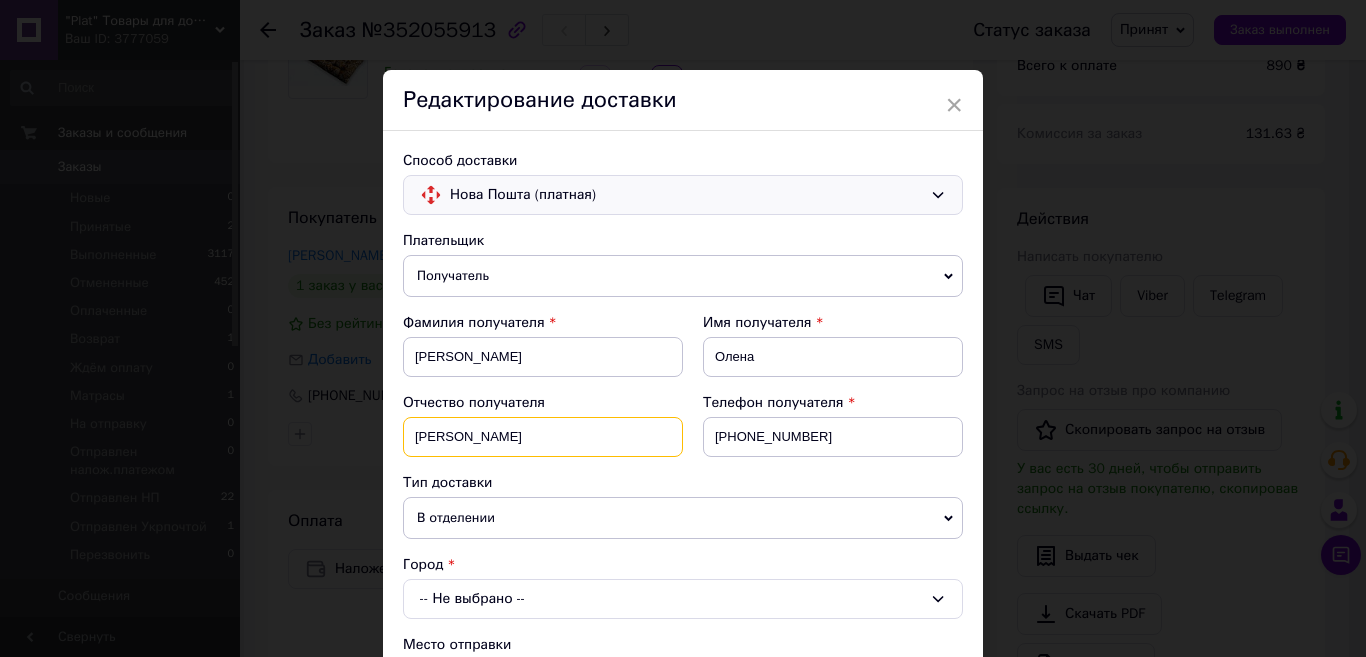 type on "Василівна" 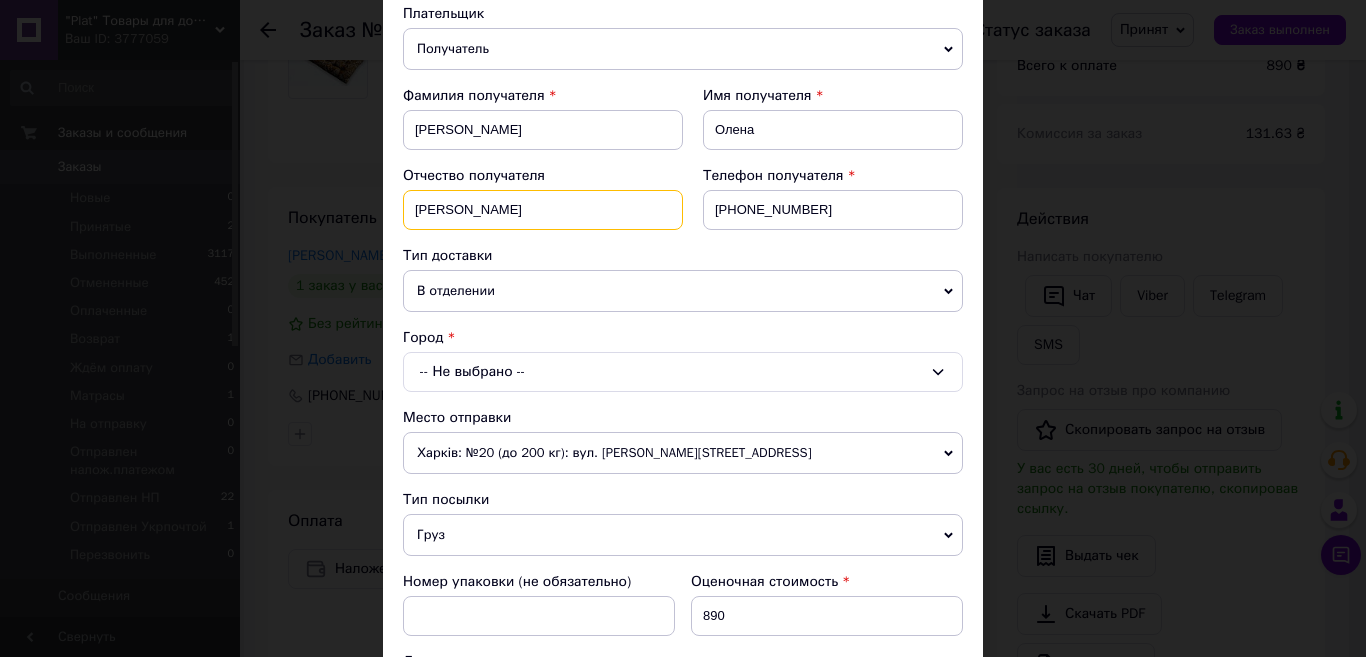 scroll, scrollTop: 293, scrollLeft: 0, axis: vertical 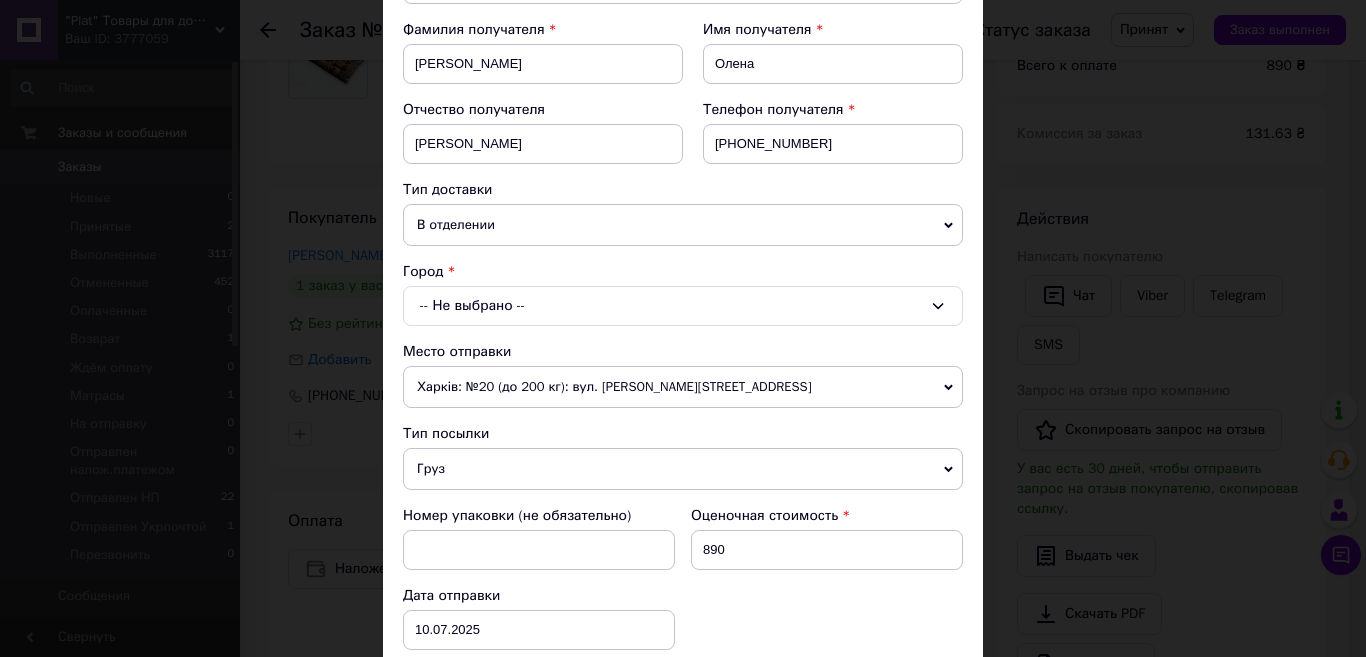 click on "-- Не выбрано --" at bounding box center (683, 306) 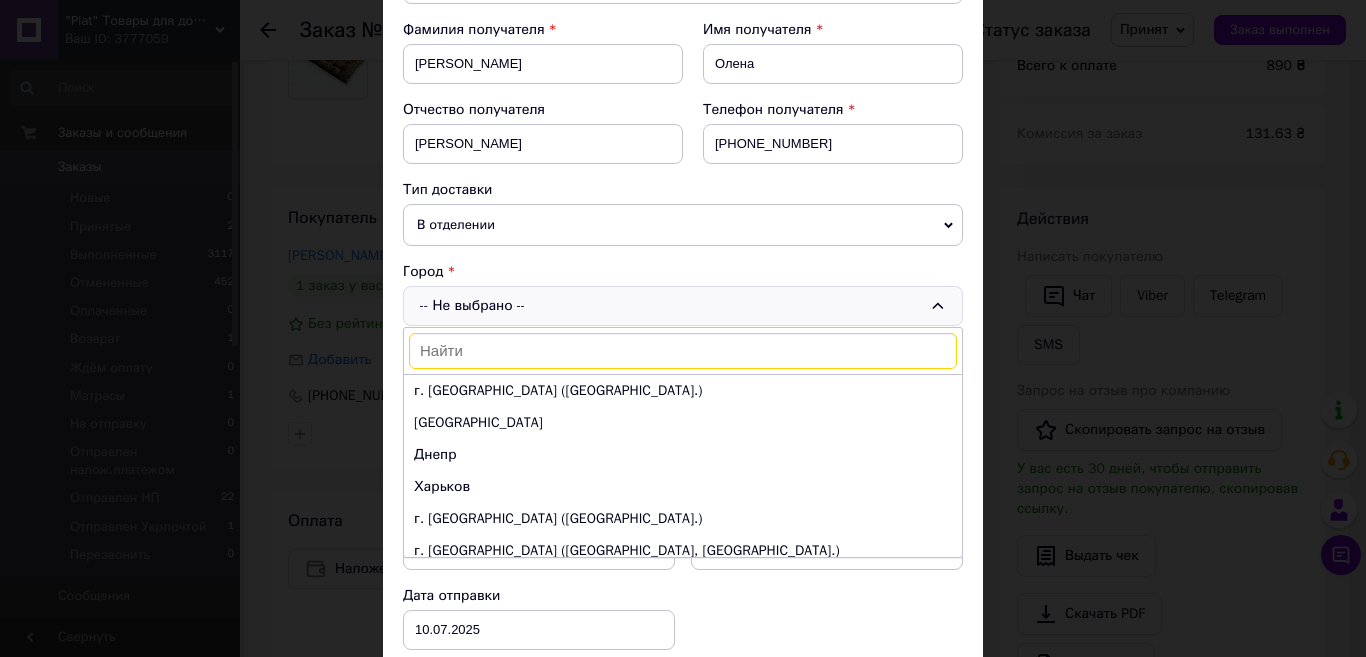 click on "В отделении" at bounding box center (683, 225) 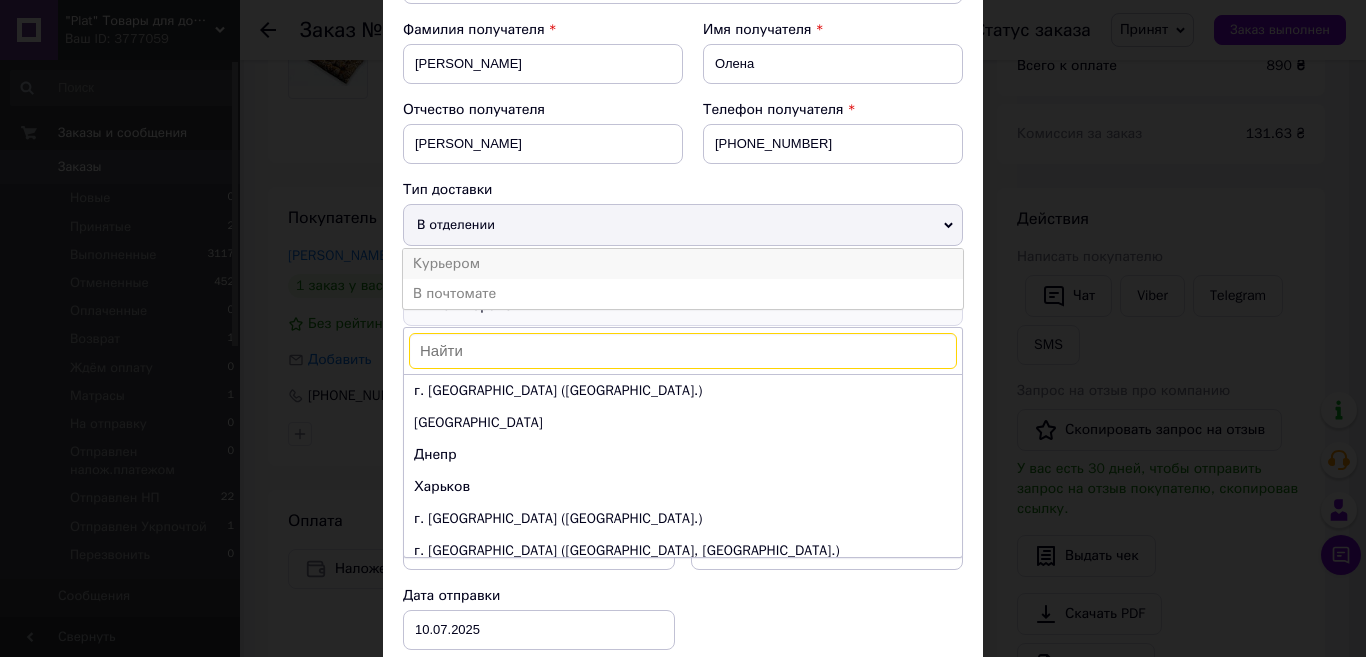 click on "Курьером" at bounding box center [683, 264] 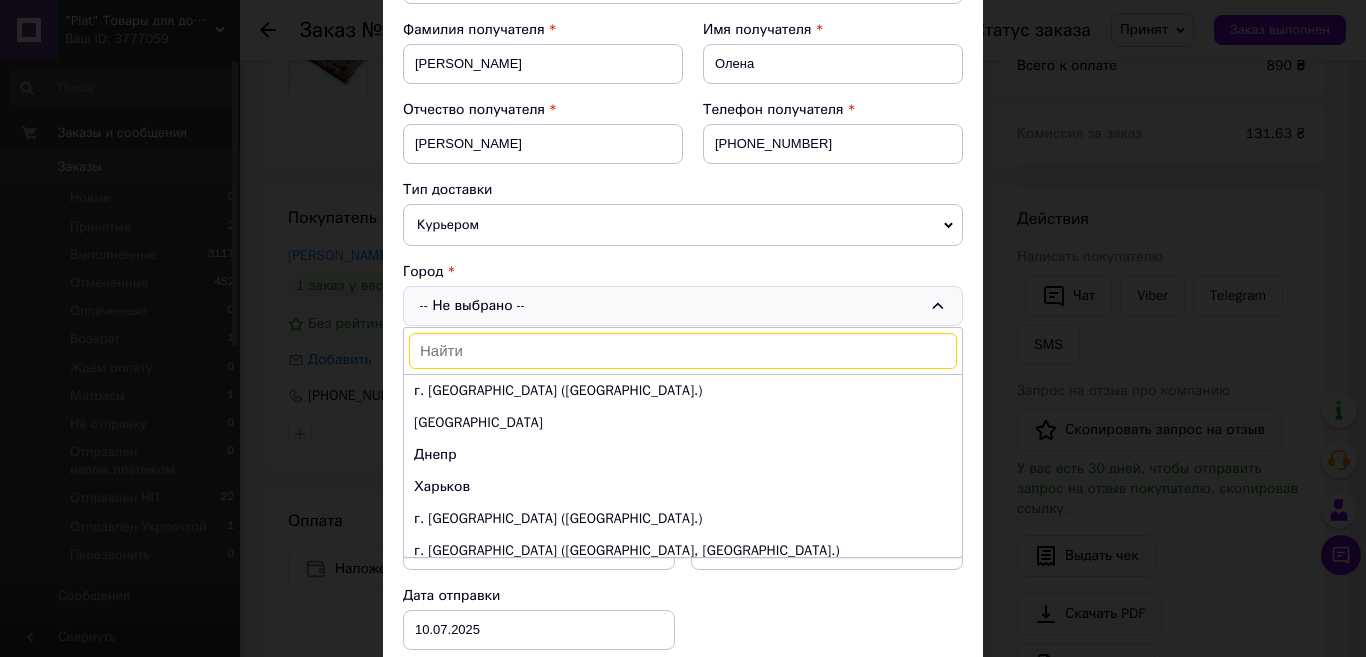 click at bounding box center (683, 351) 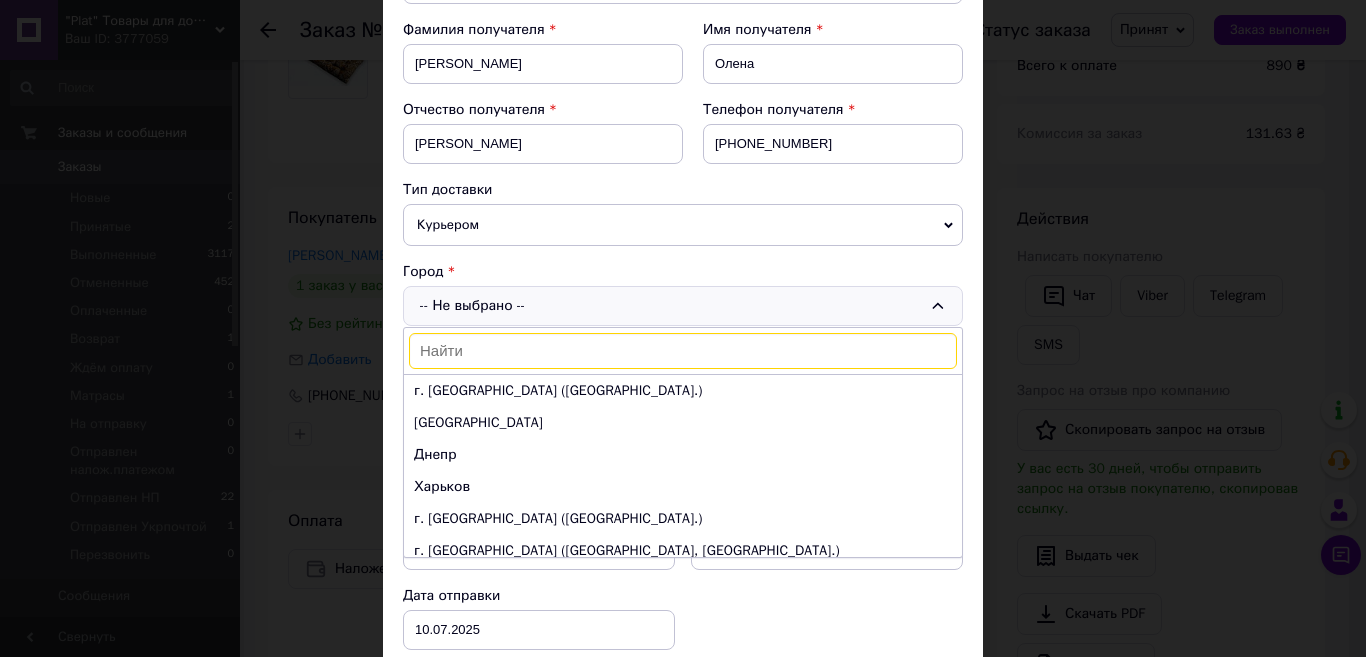 paste on "с. Исаево, 67023," 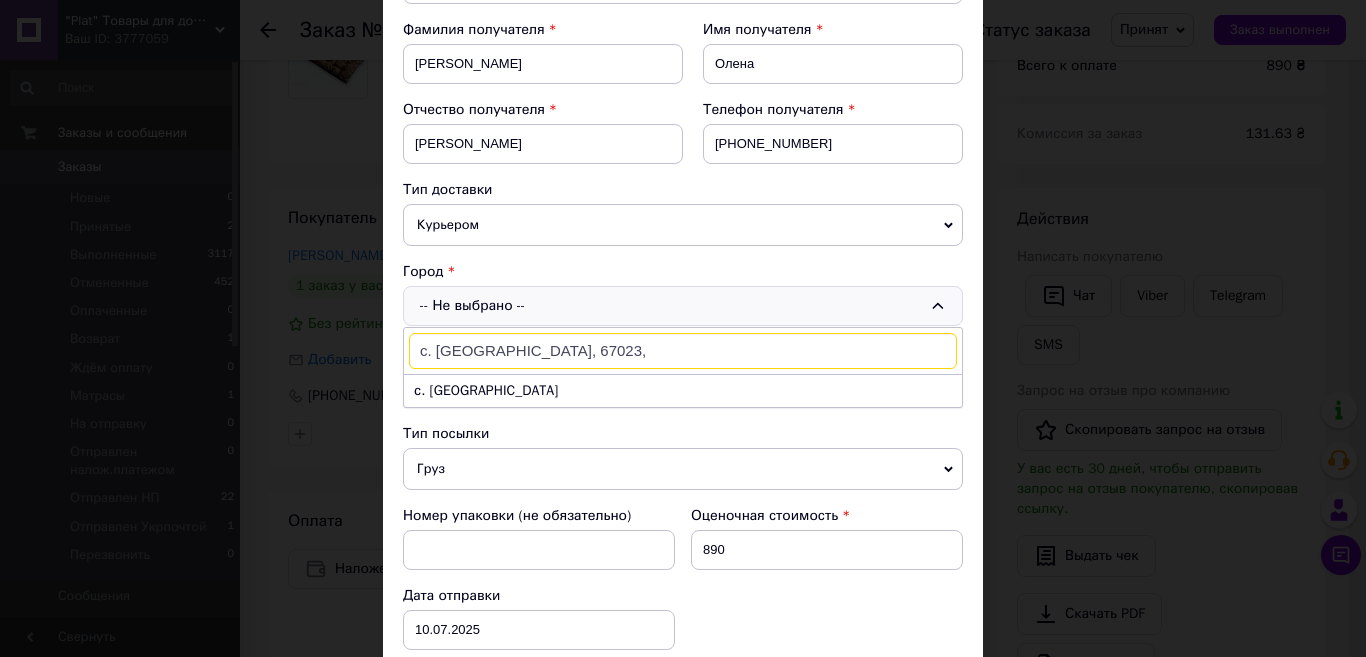 drag, startPoint x: 551, startPoint y: 351, endPoint x: 489, endPoint y: 355, distance: 62.1289 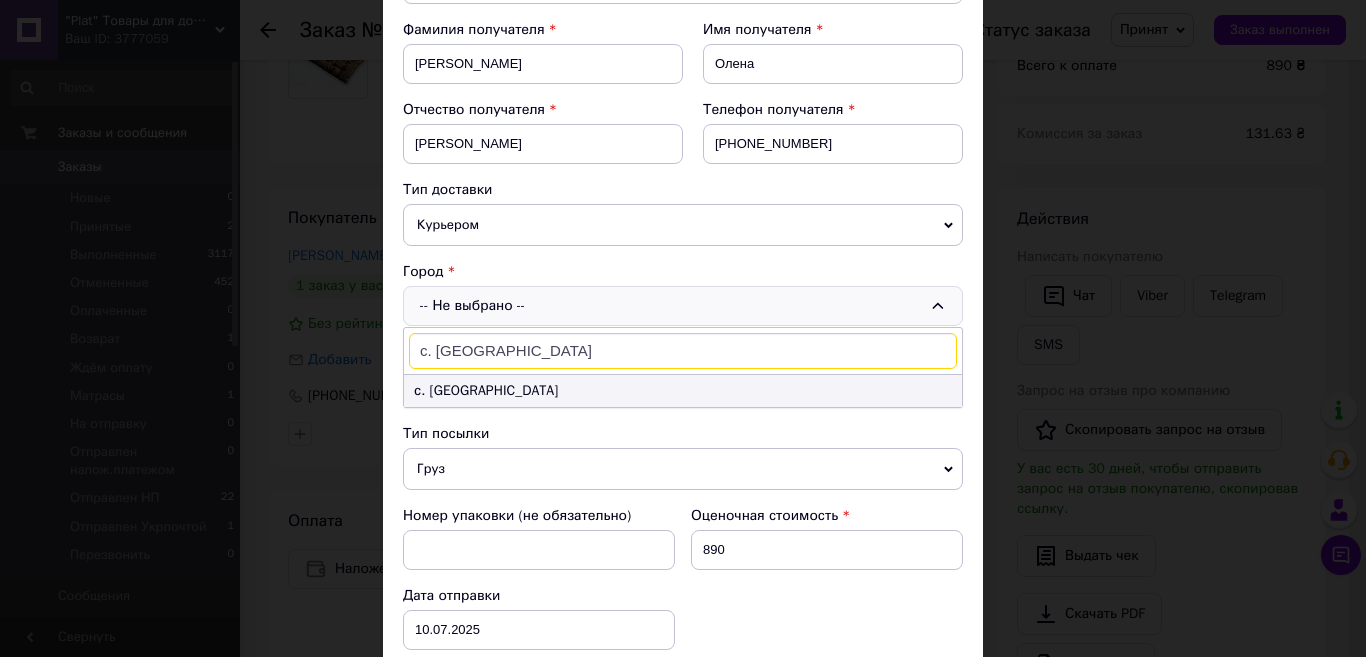 type on "с. Исаево" 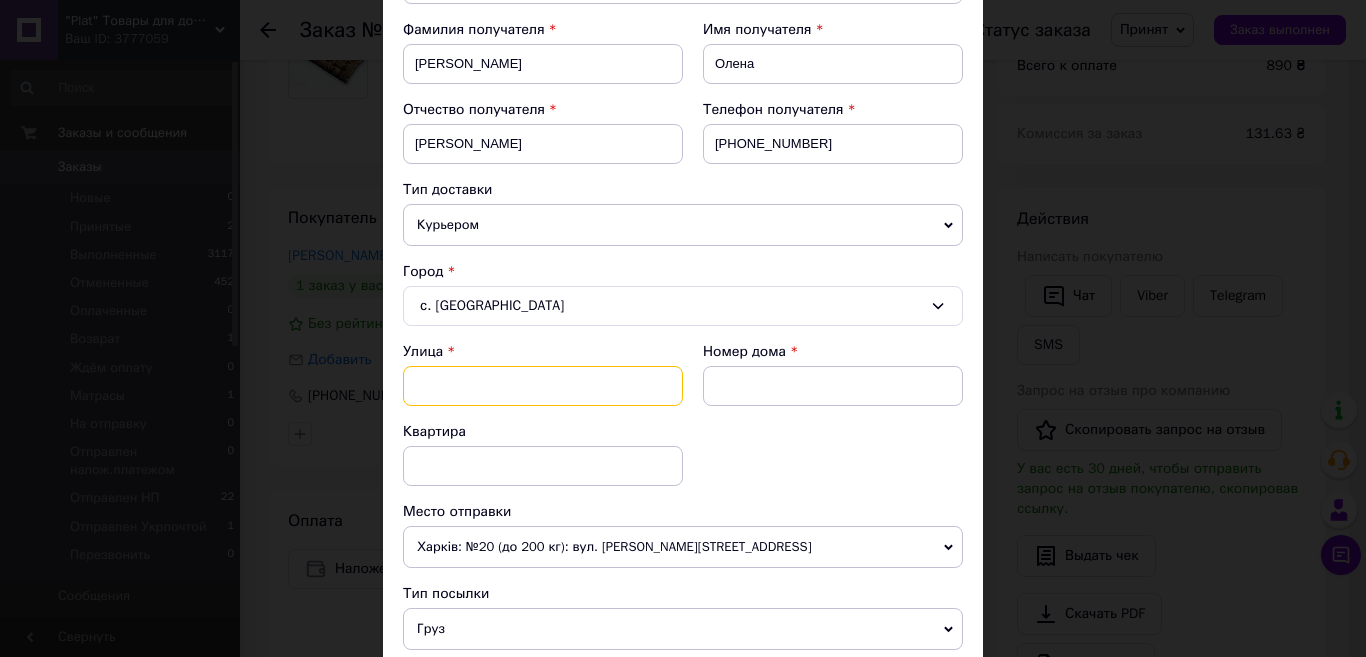 click at bounding box center (543, 386) 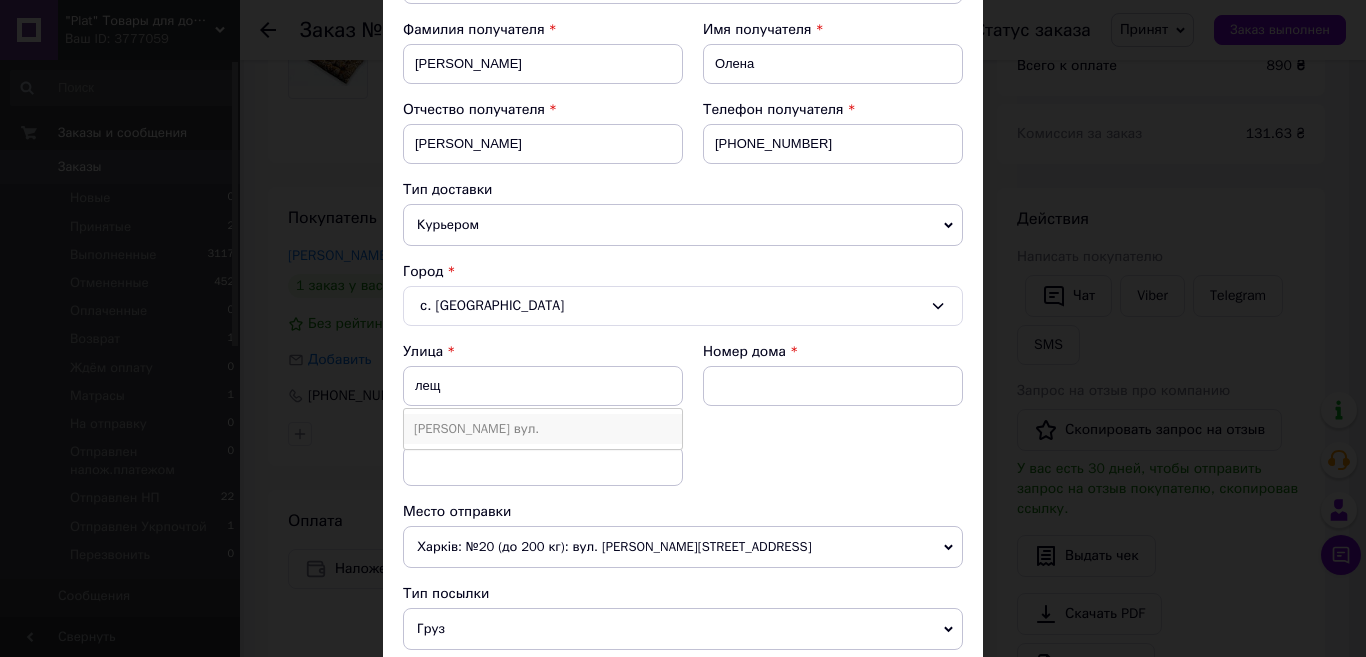 click on "Лещенко Петра вул." at bounding box center (543, 429) 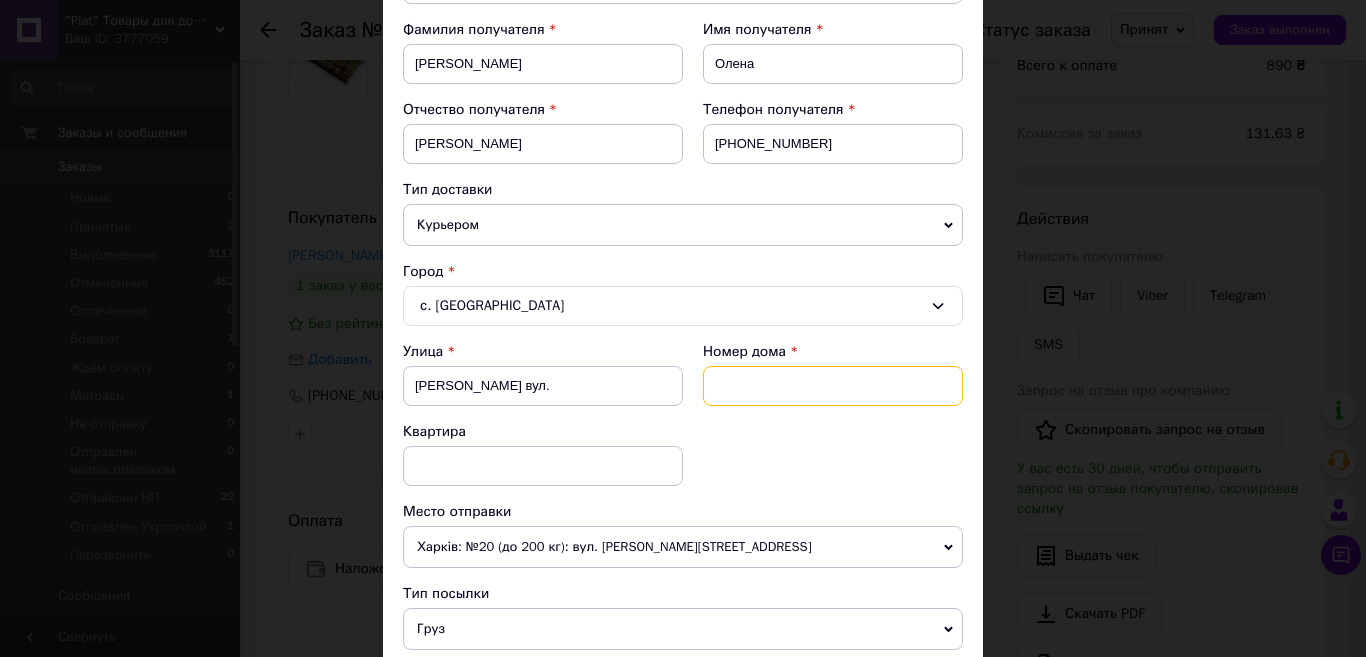 click at bounding box center [833, 386] 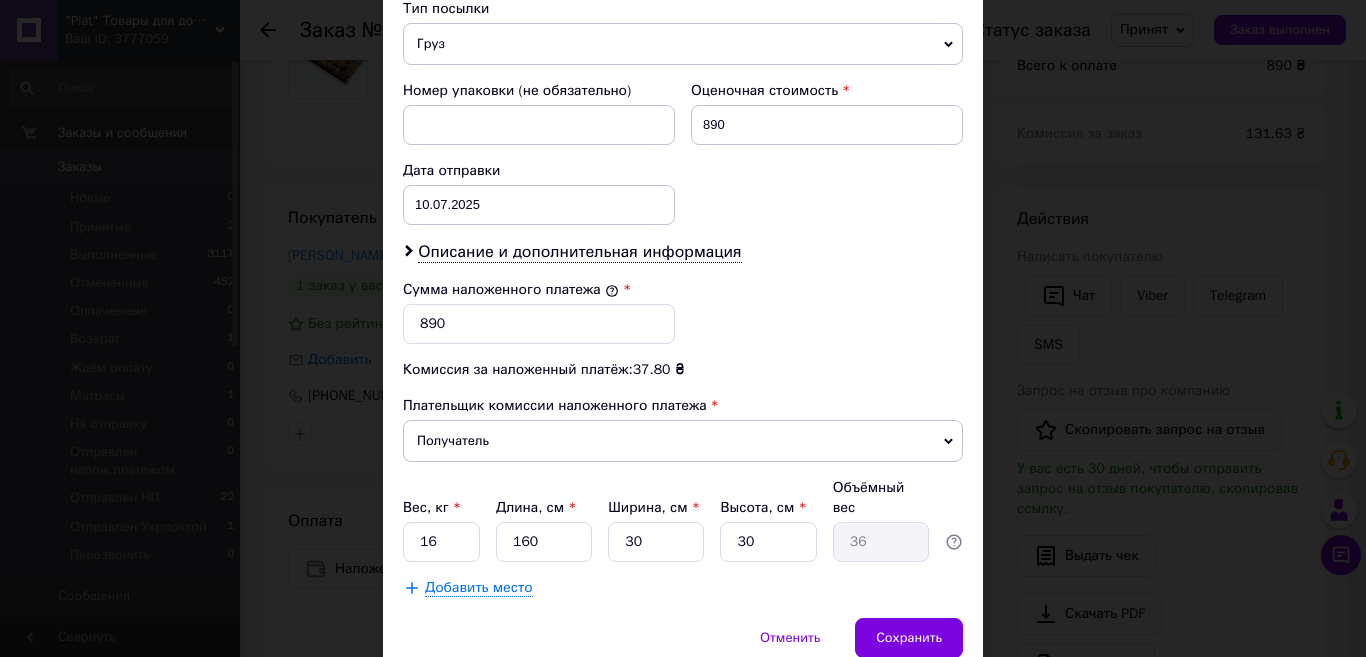 scroll, scrollTop: 949, scrollLeft: 0, axis: vertical 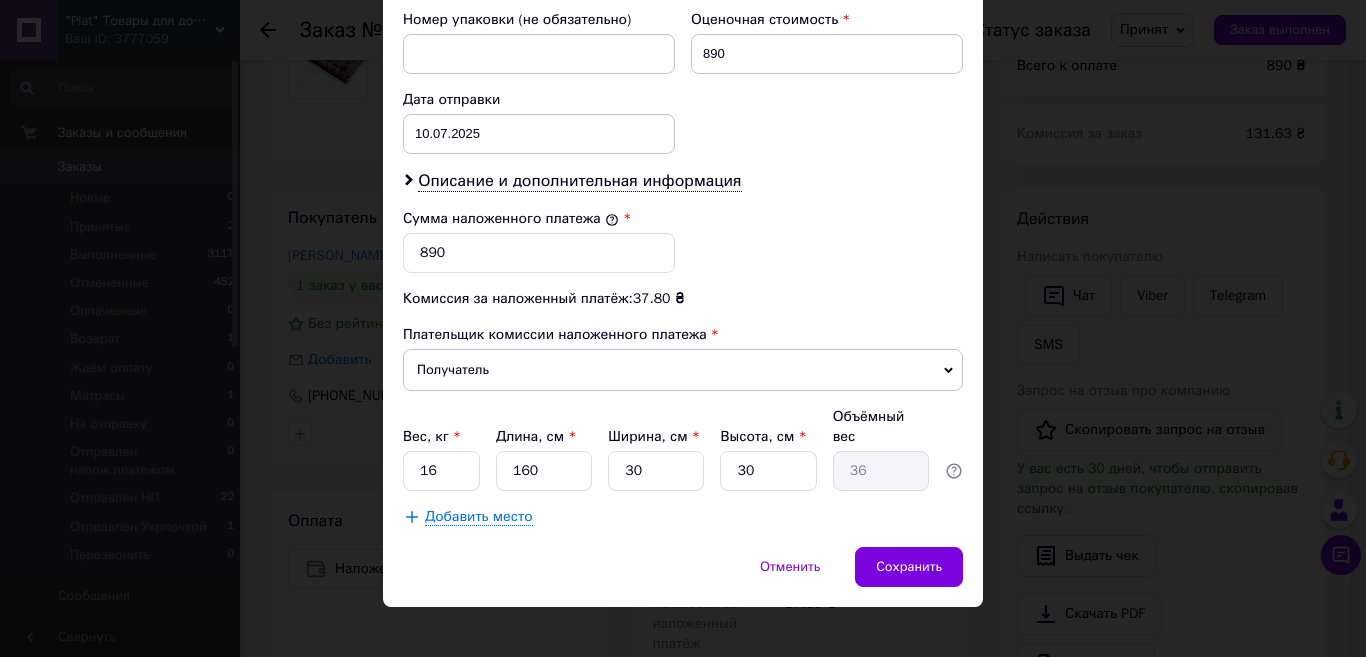type on "126" 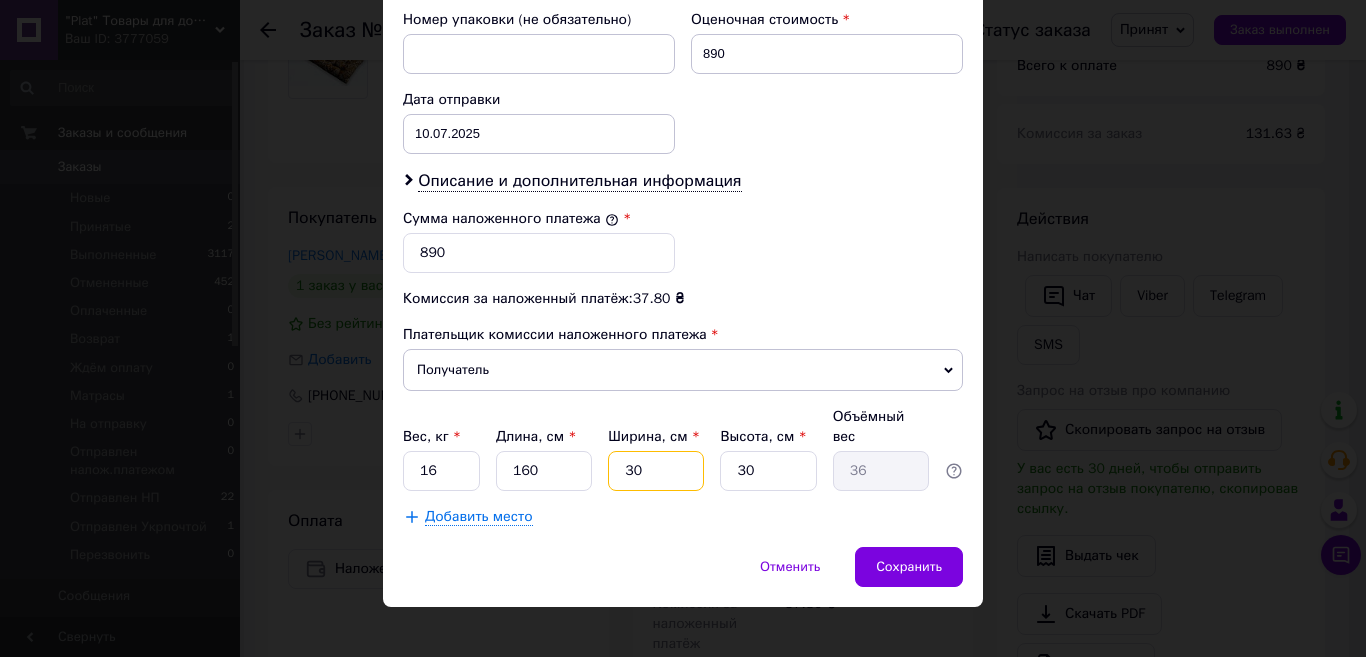 drag, startPoint x: 646, startPoint y: 453, endPoint x: 621, endPoint y: 454, distance: 25.019993 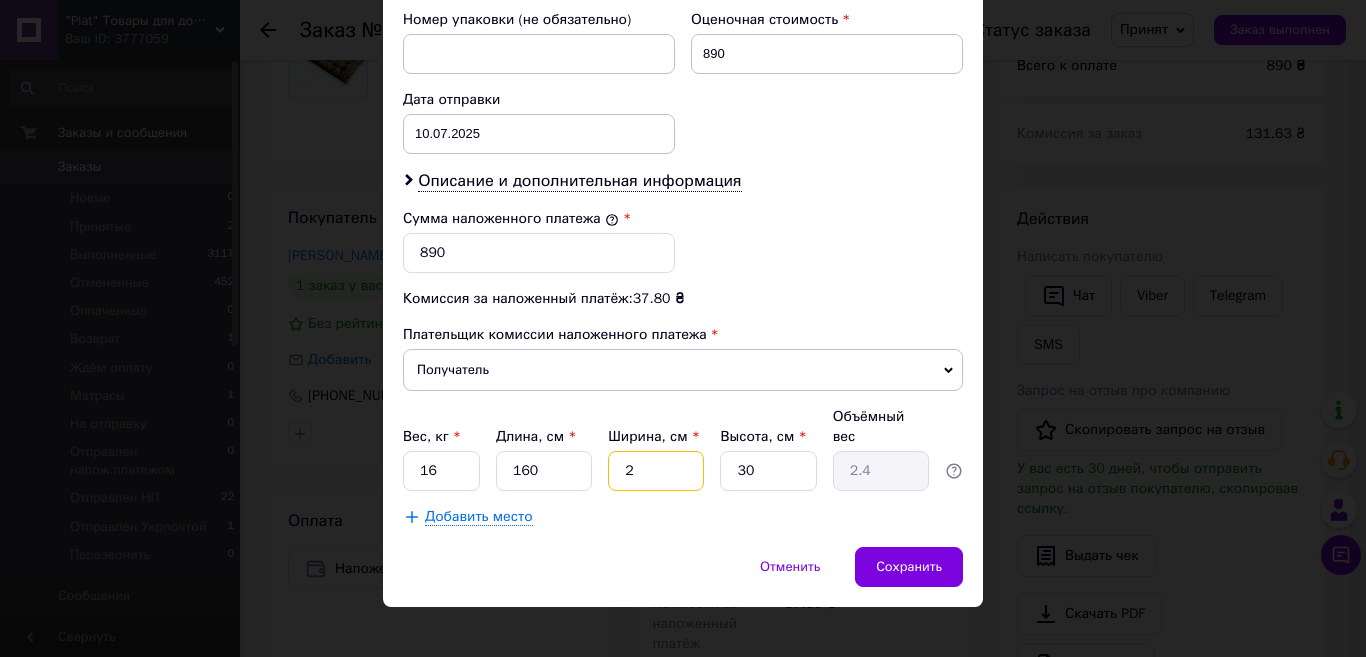 type on "28" 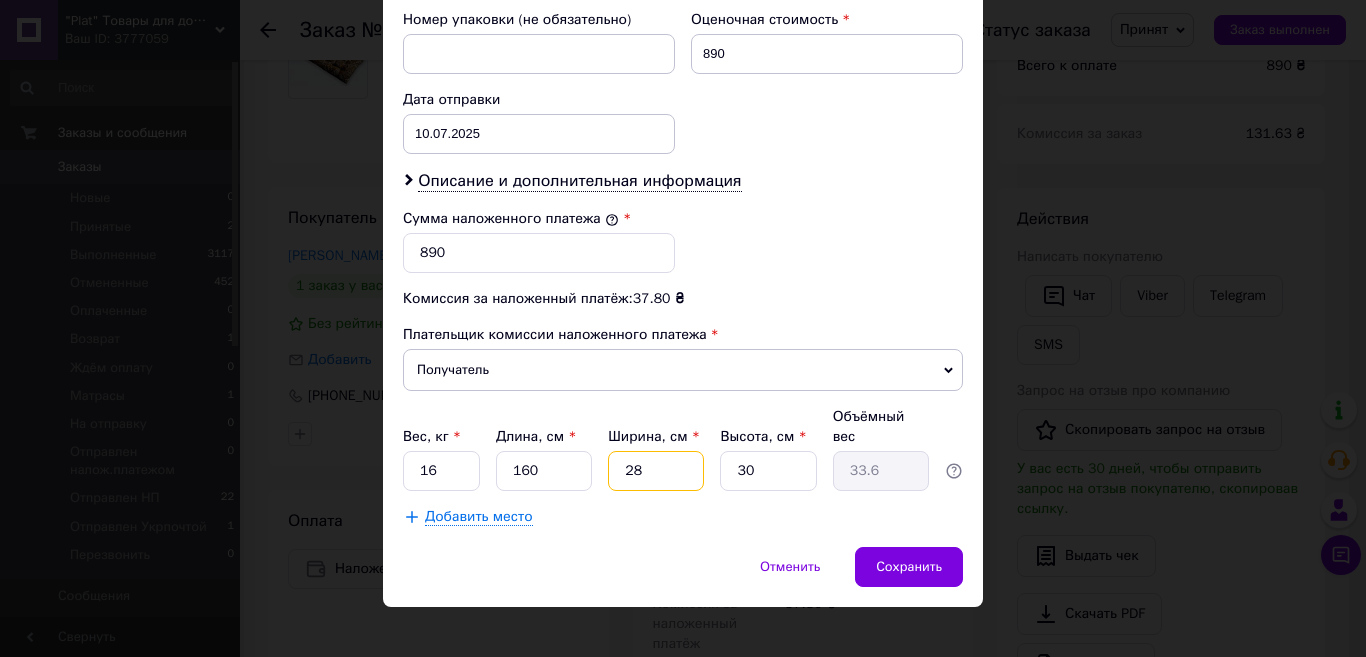 type on "28" 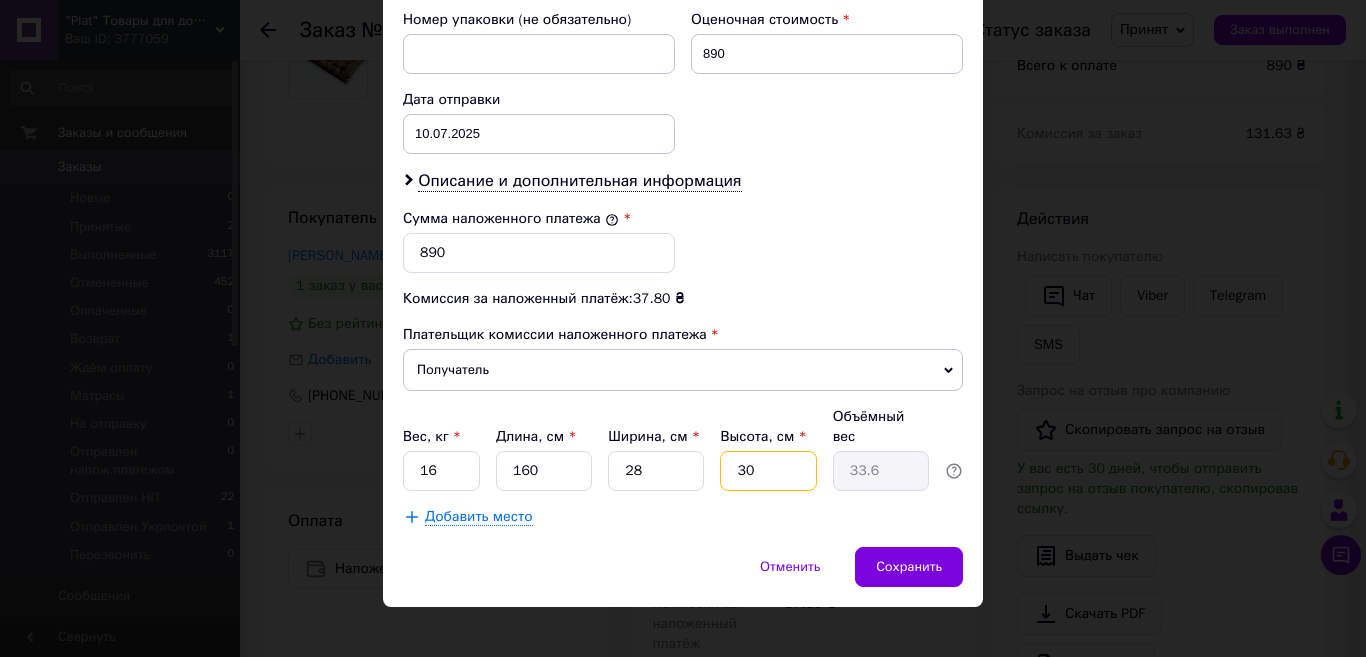 drag, startPoint x: 753, startPoint y: 450, endPoint x: 735, endPoint y: 450, distance: 18 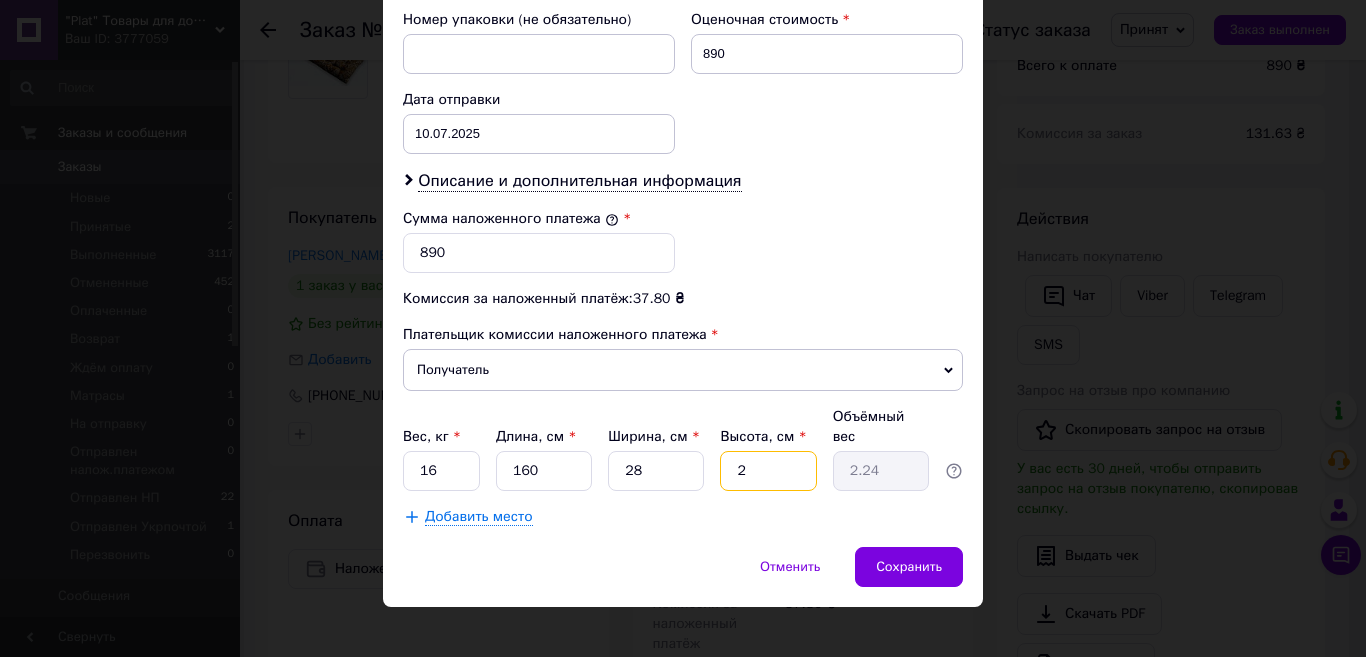 type on "28" 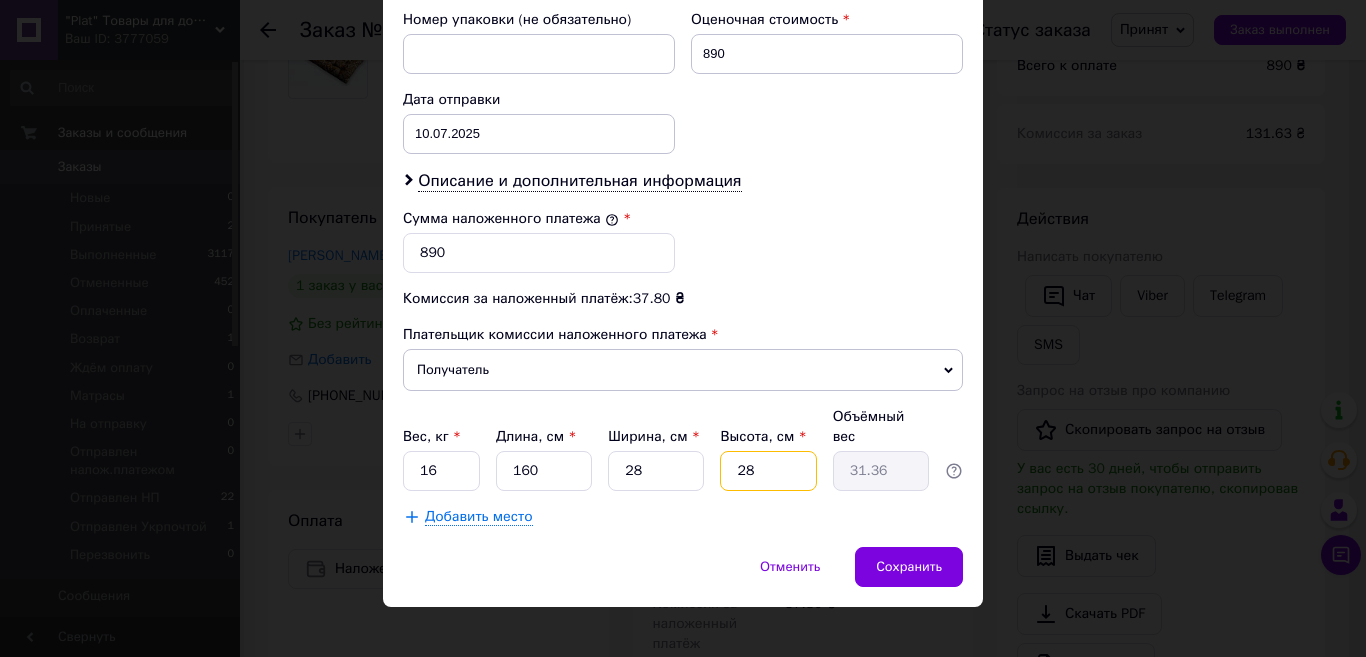 drag, startPoint x: 764, startPoint y: 448, endPoint x: 741, endPoint y: 448, distance: 23 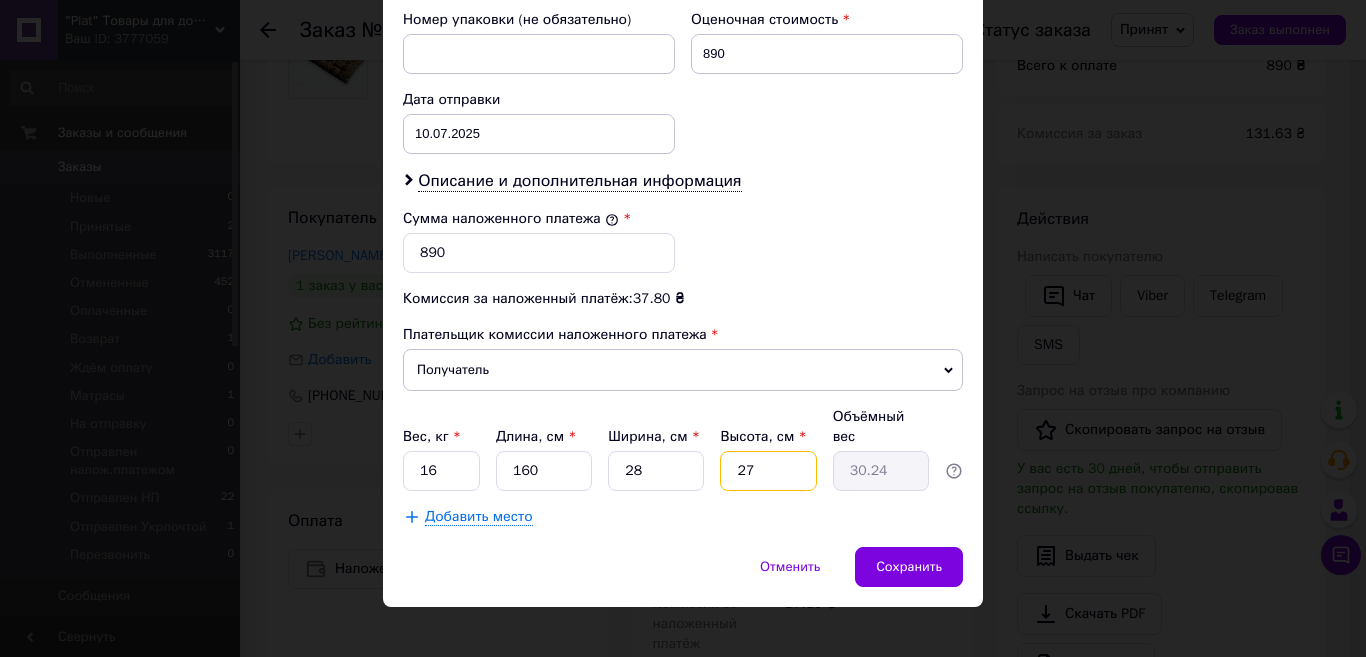 type on "27" 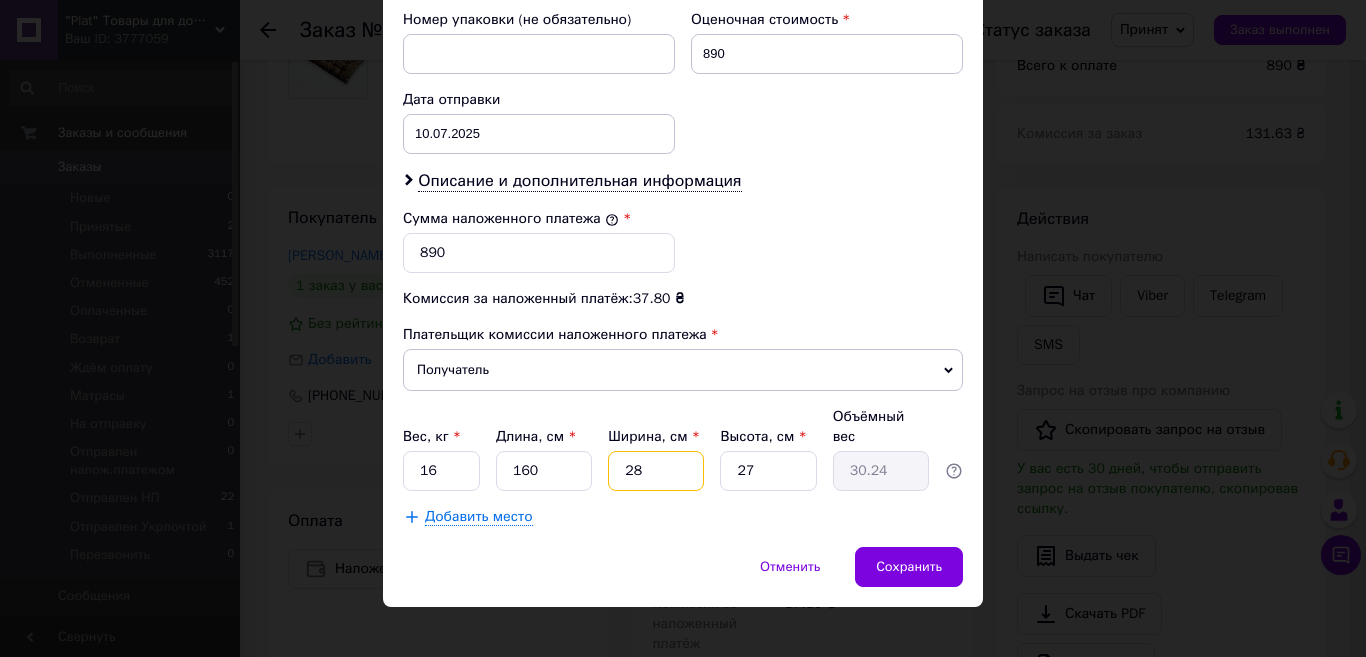 drag, startPoint x: 642, startPoint y: 452, endPoint x: 632, endPoint y: 451, distance: 10.049875 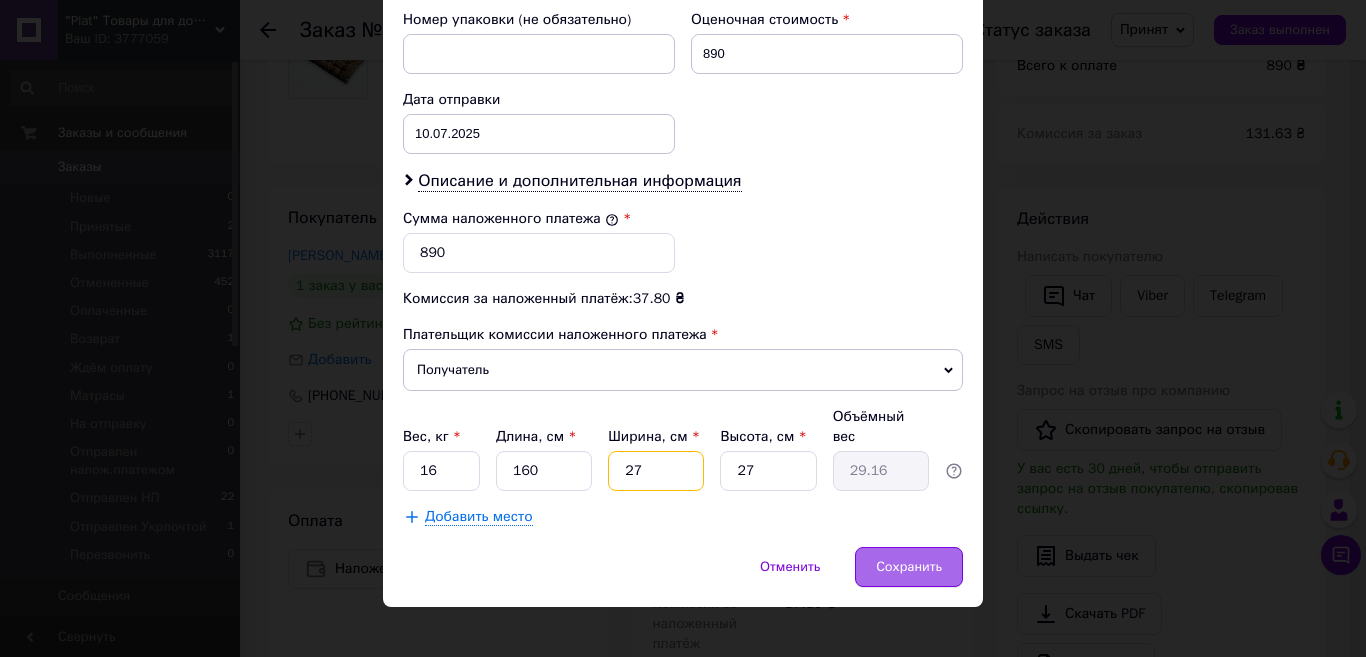 type on "27" 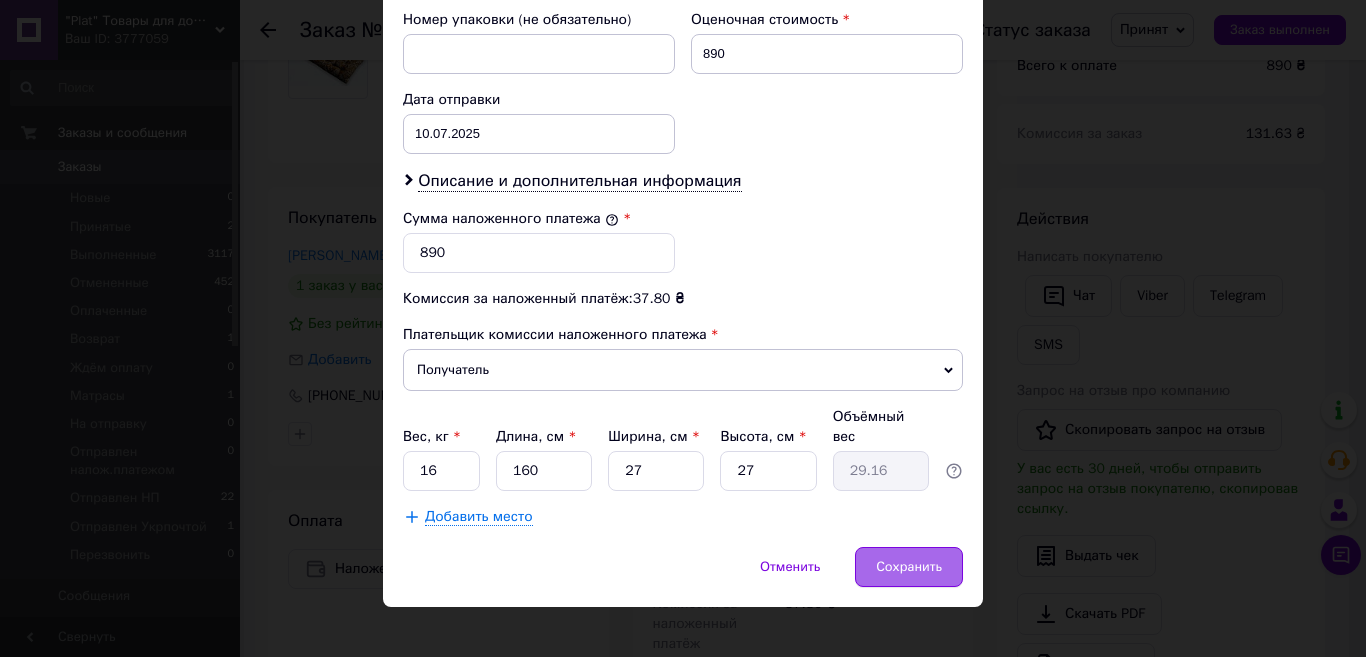 click on "Сохранить" at bounding box center (909, 567) 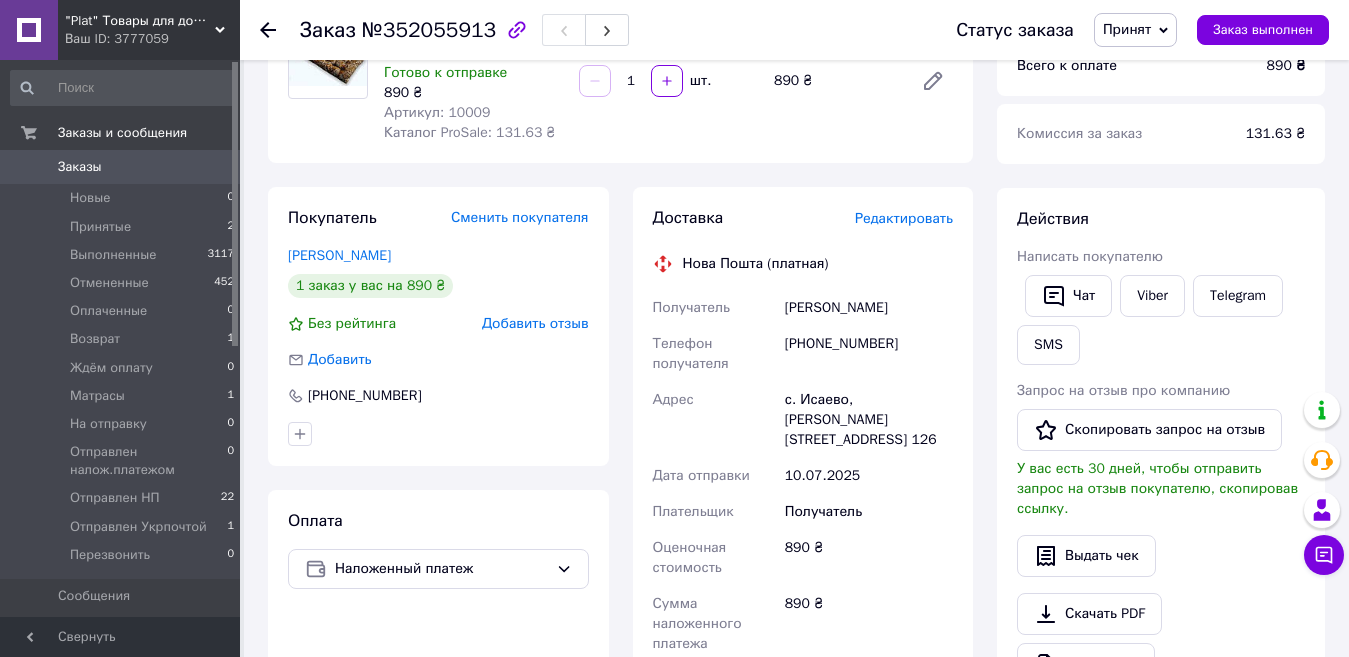 click on "Редактировать" at bounding box center (904, 218) 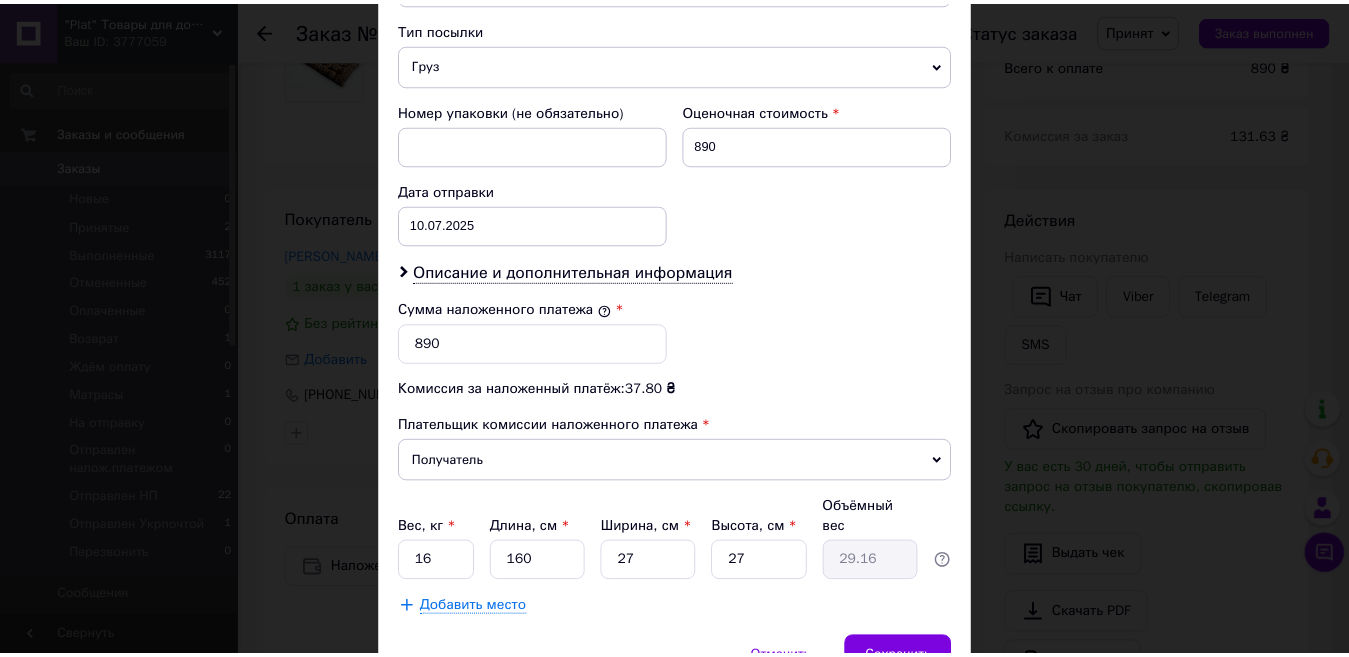 scroll, scrollTop: 878, scrollLeft: 0, axis: vertical 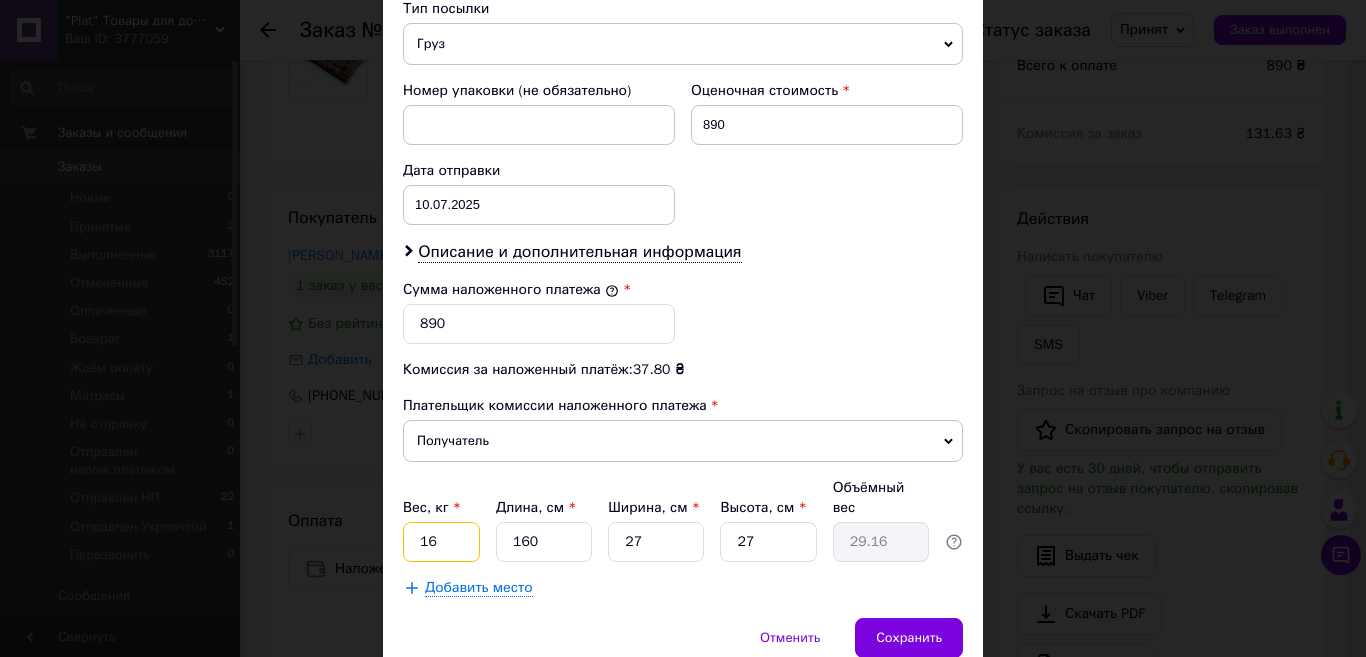 click on "16" at bounding box center (441, 542) 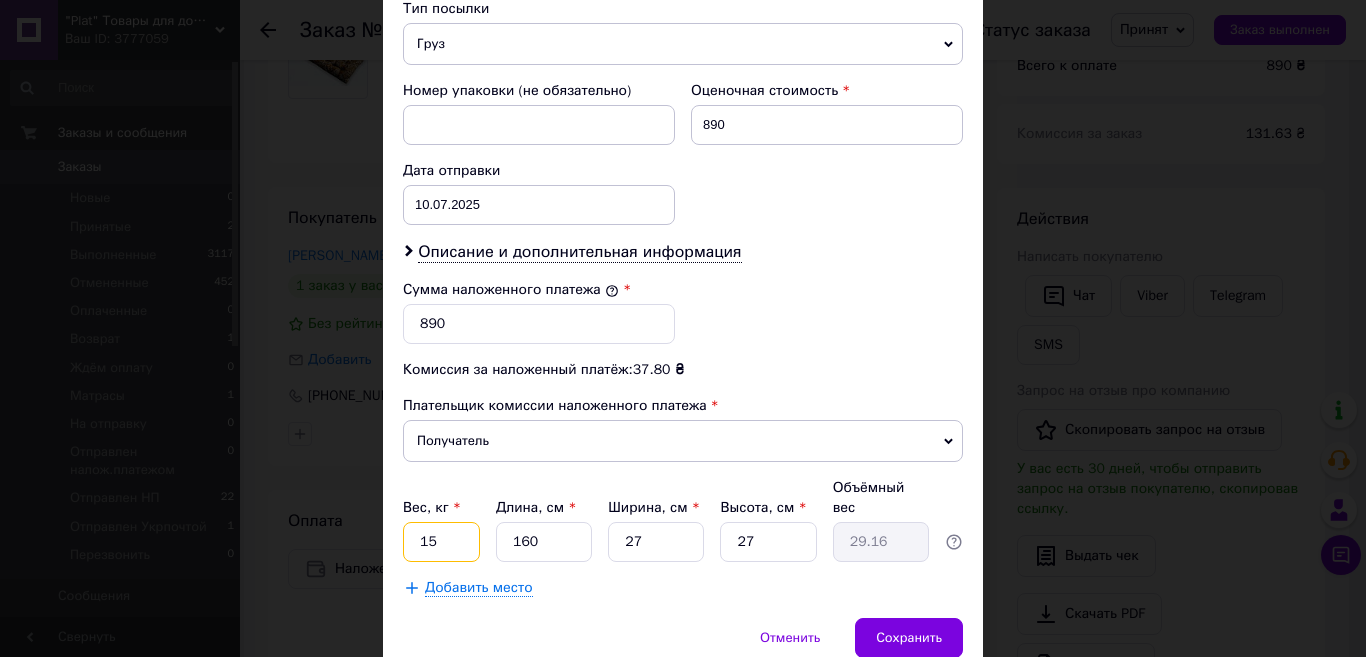 type on "15" 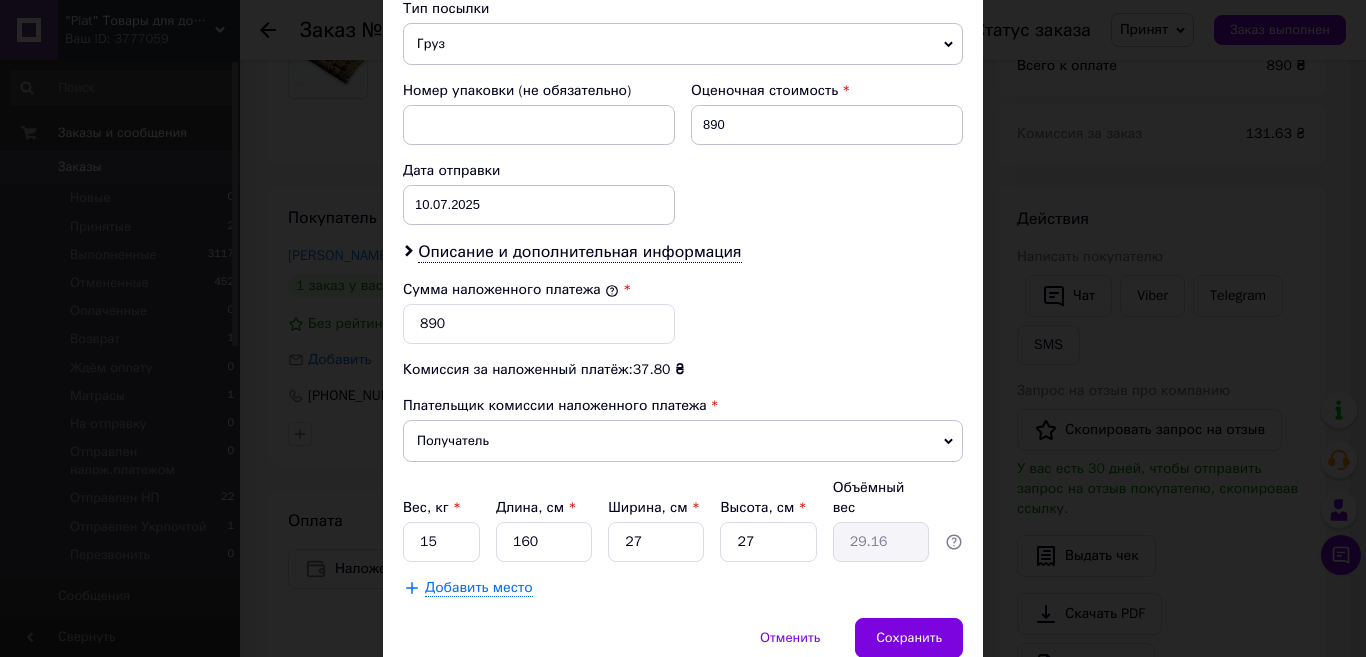 click on "Способ доставки Нова Пошта (платная) Плательщик Получатель Отправитель Фамилия получателя Лукаш Имя получателя Олена Отчество получателя Василівна Телефон получателя +380974438512 Тип доставки Курьером В отделении В почтомате Город с. Исаево Улица Лещенко Петра вул. Номер дома 126 Квартира Место отправки Харків: №20 (до 200 кг): вул. Клочківська, 197д Нет совпадений. Попробуйте изменить условия поиска Добавить еще место отправки Тип посылки Груз Документы Номер упаковки (не обязательно) Оценочная стоимость 890 Дата отправки 10.07.2025 < 2025 > < Июль > Пн Вт Ср Чт Пт Сб Вс 30 1 2" at bounding box center [683, -65] 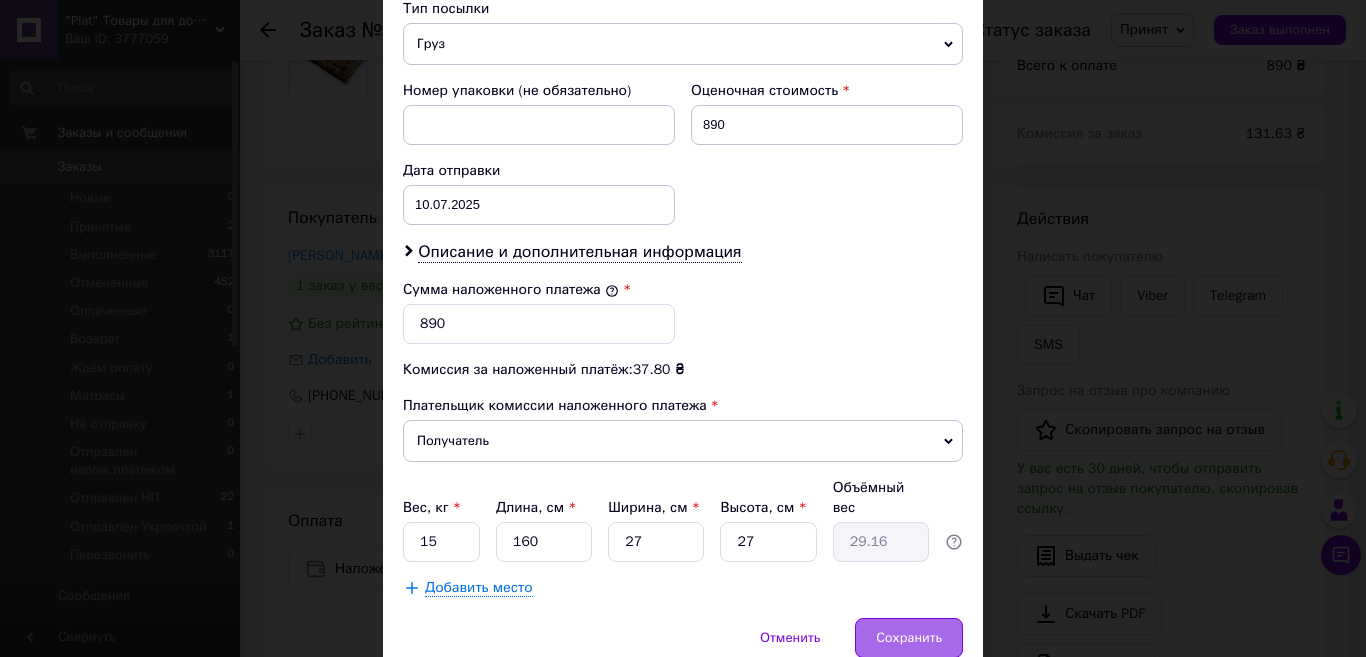 click on "Сохранить" at bounding box center (909, 638) 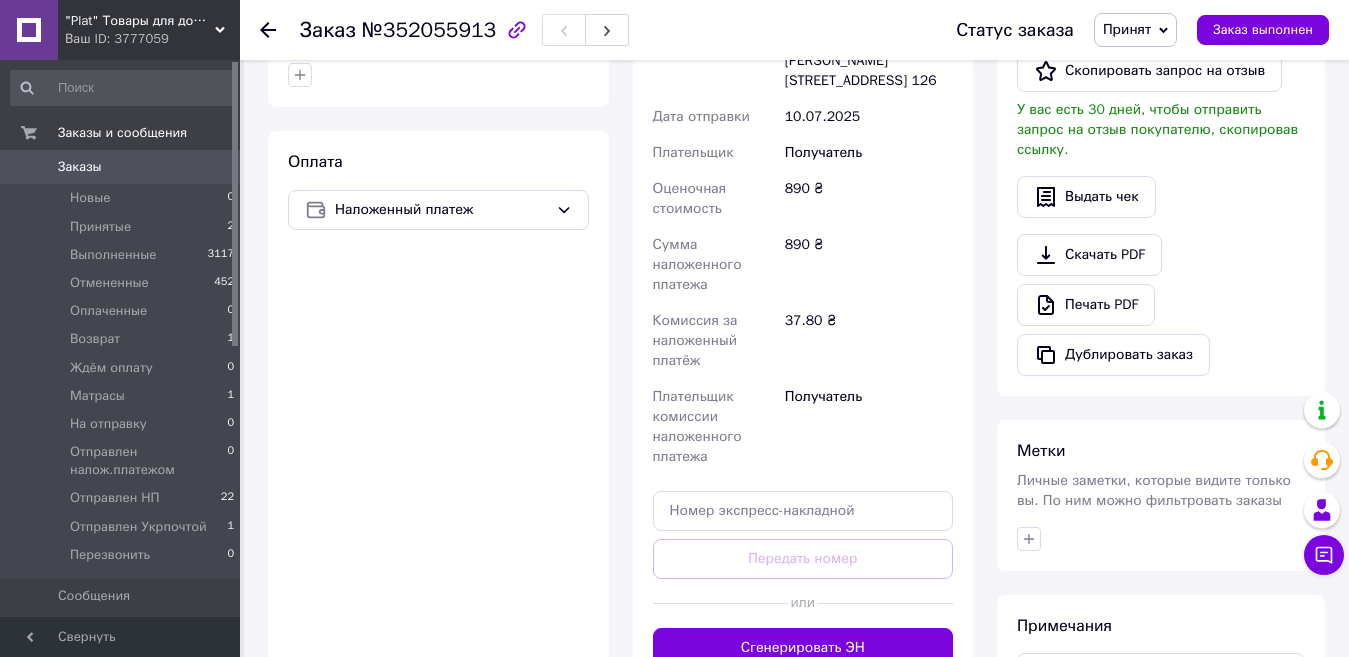scroll, scrollTop: 589, scrollLeft: 0, axis: vertical 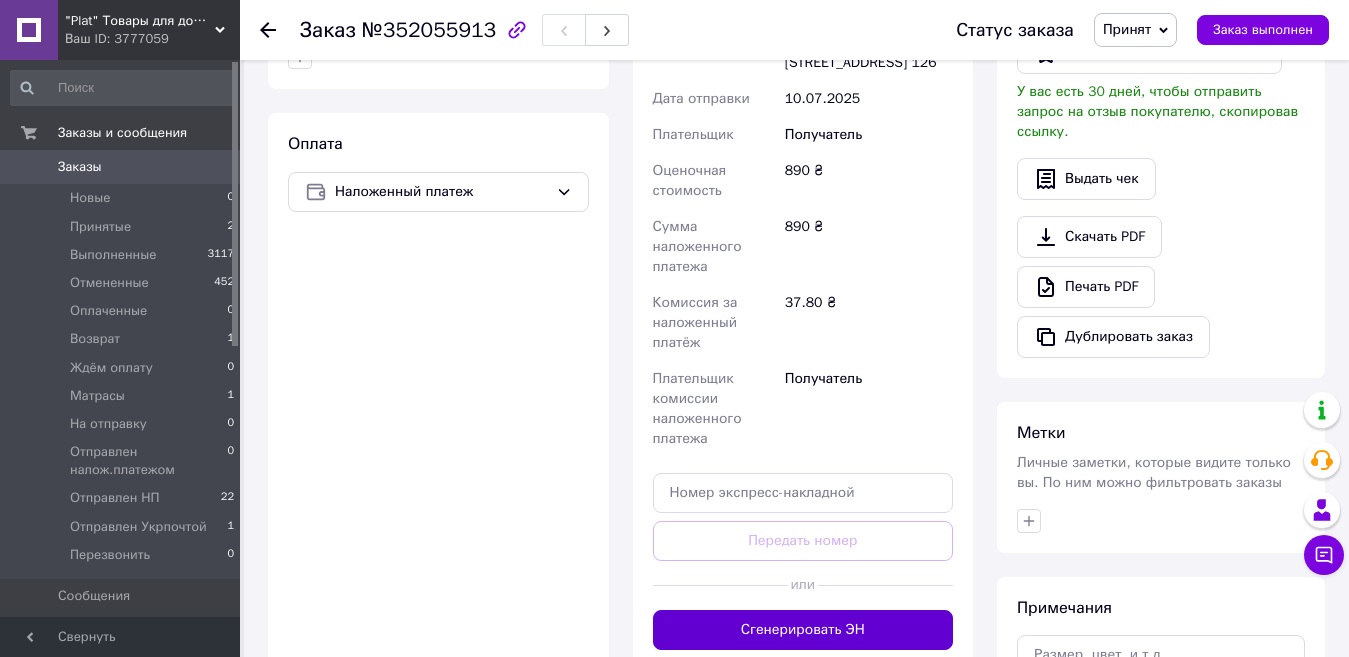 click on "Сгенерировать ЭН" at bounding box center (803, 630) 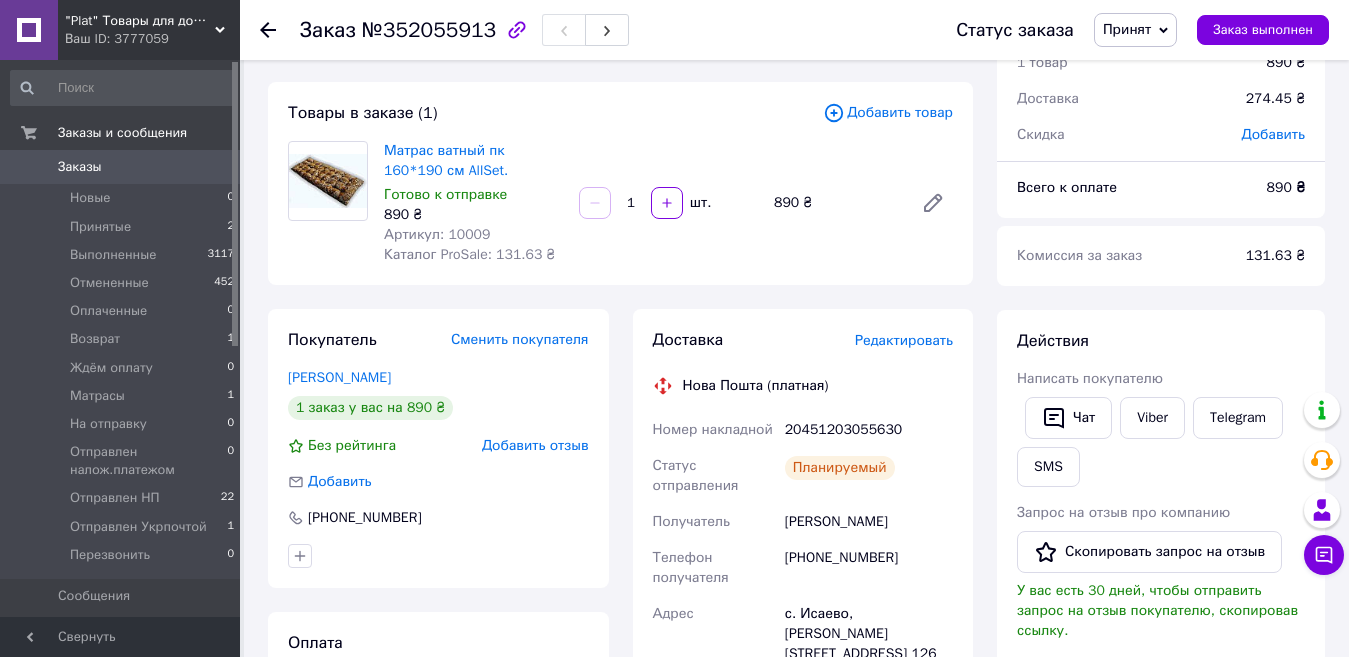 scroll, scrollTop: 0, scrollLeft: 0, axis: both 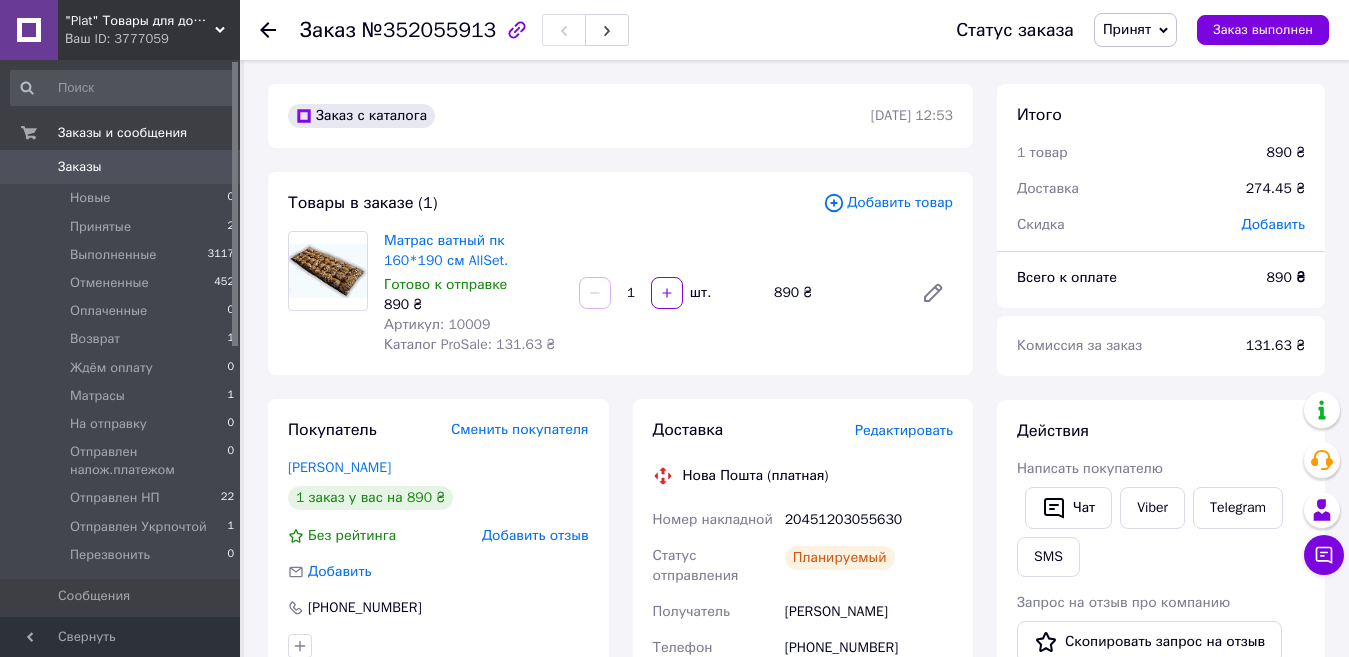 click 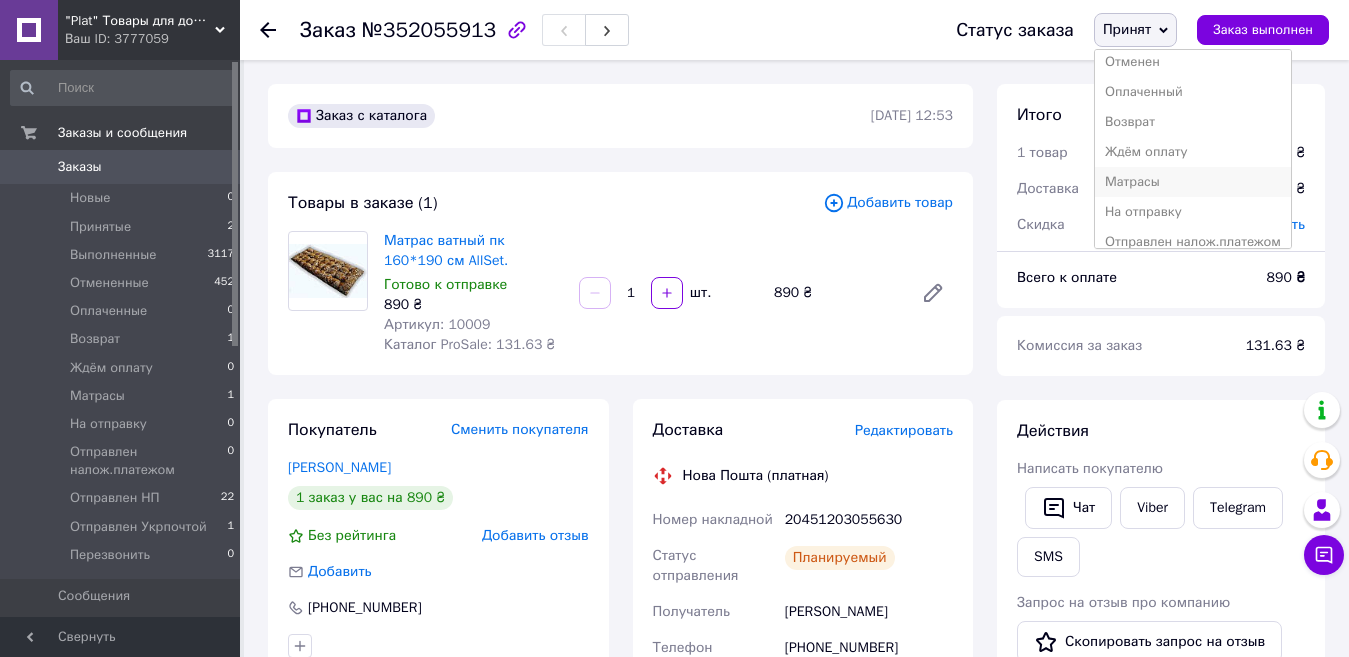scroll, scrollTop: 53, scrollLeft: 0, axis: vertical 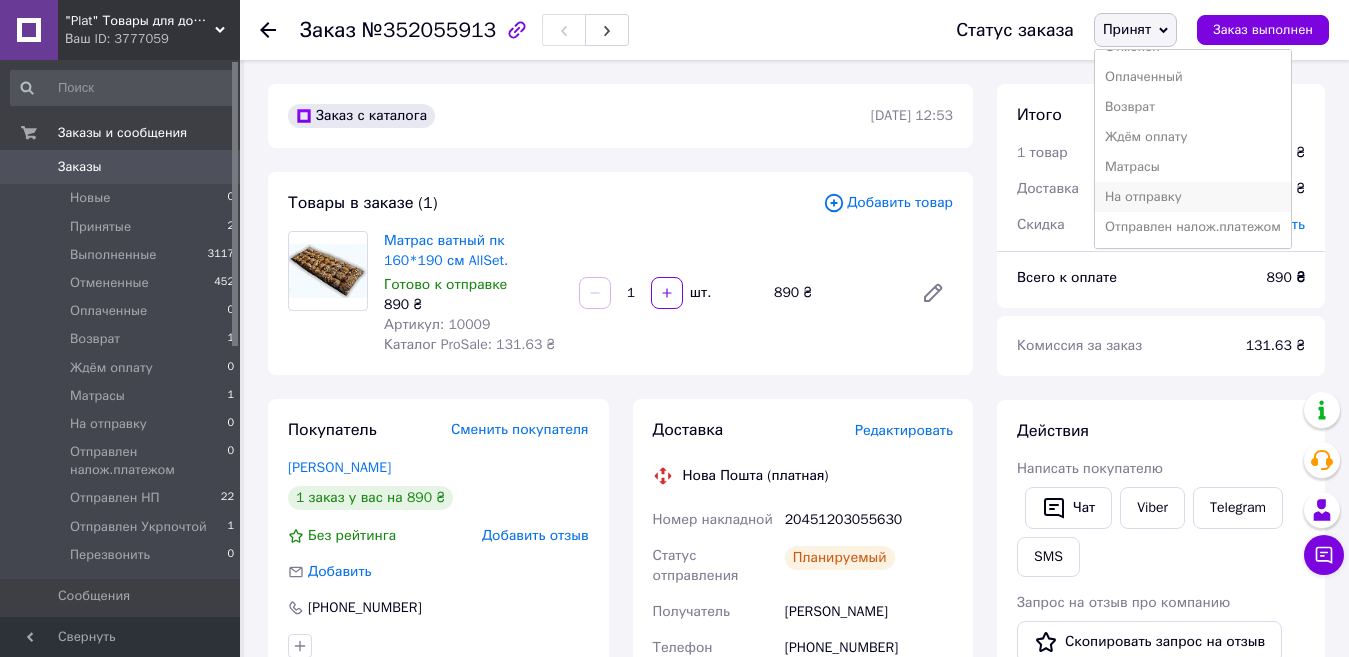 click on "На отправку" at bounding box center (1193, 197) 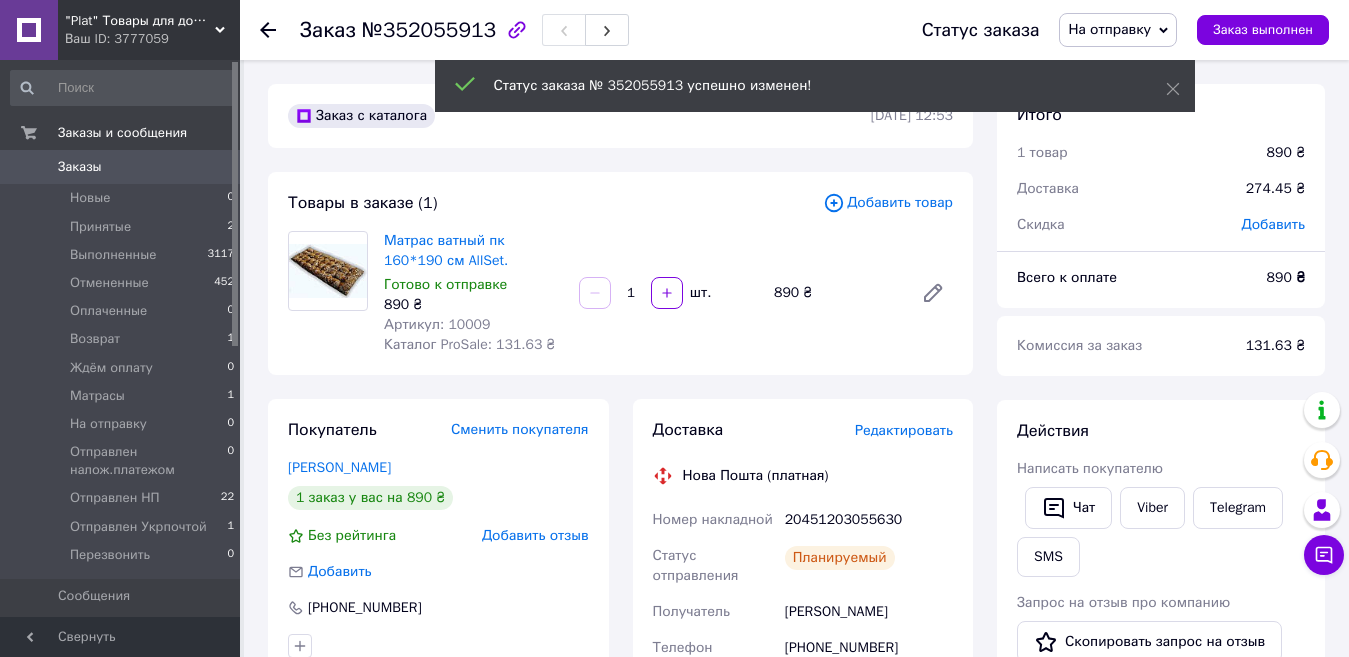 click on "Заказы" at bounding box center [80, 167] 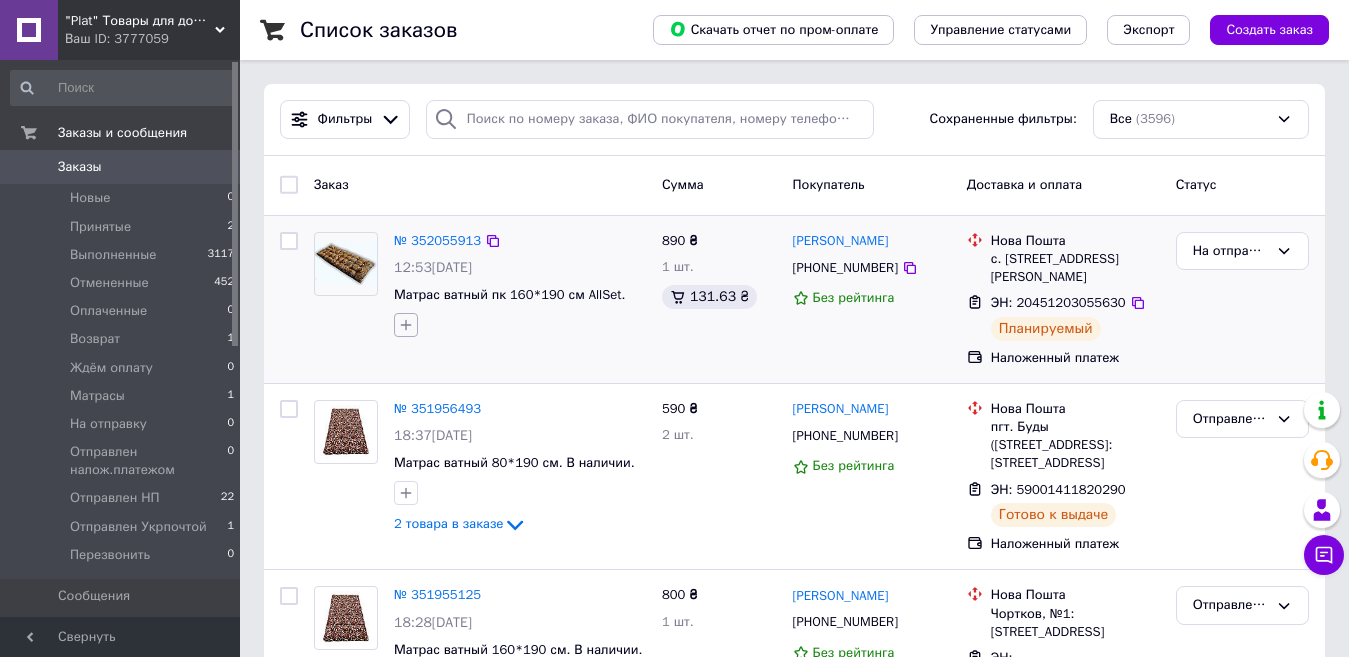 click 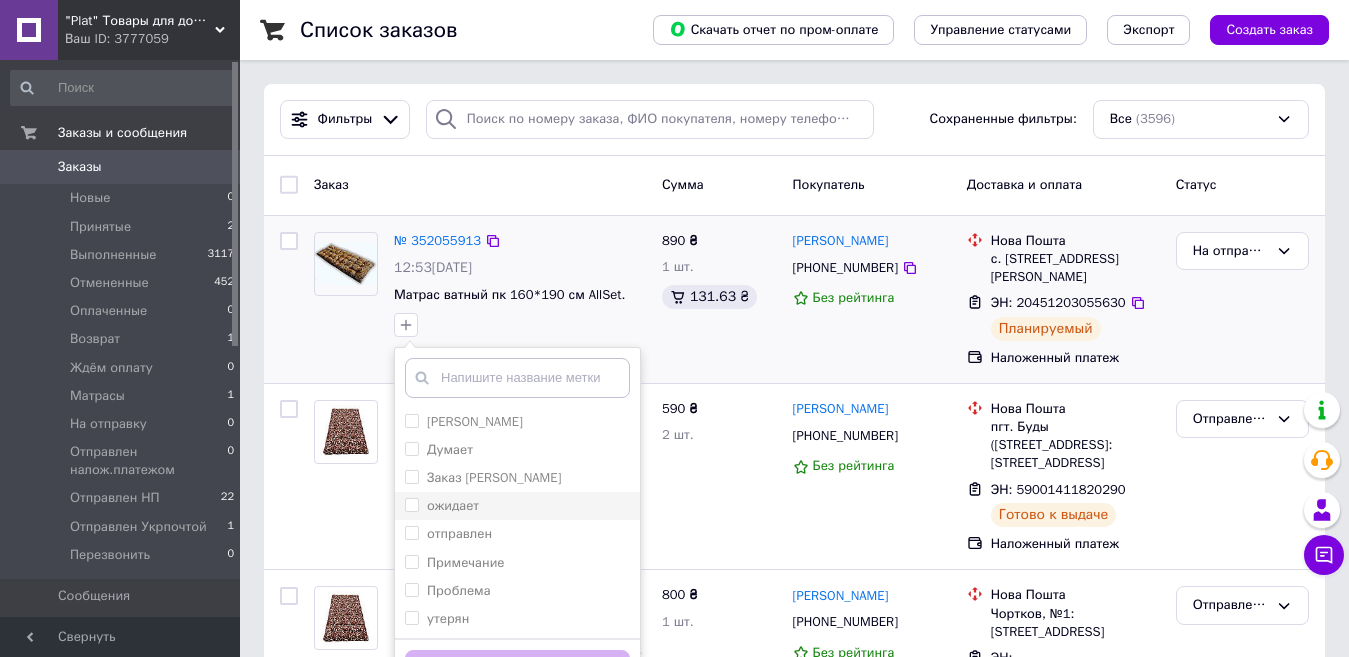 click on "ожидает" at bounding box center [411, 504] 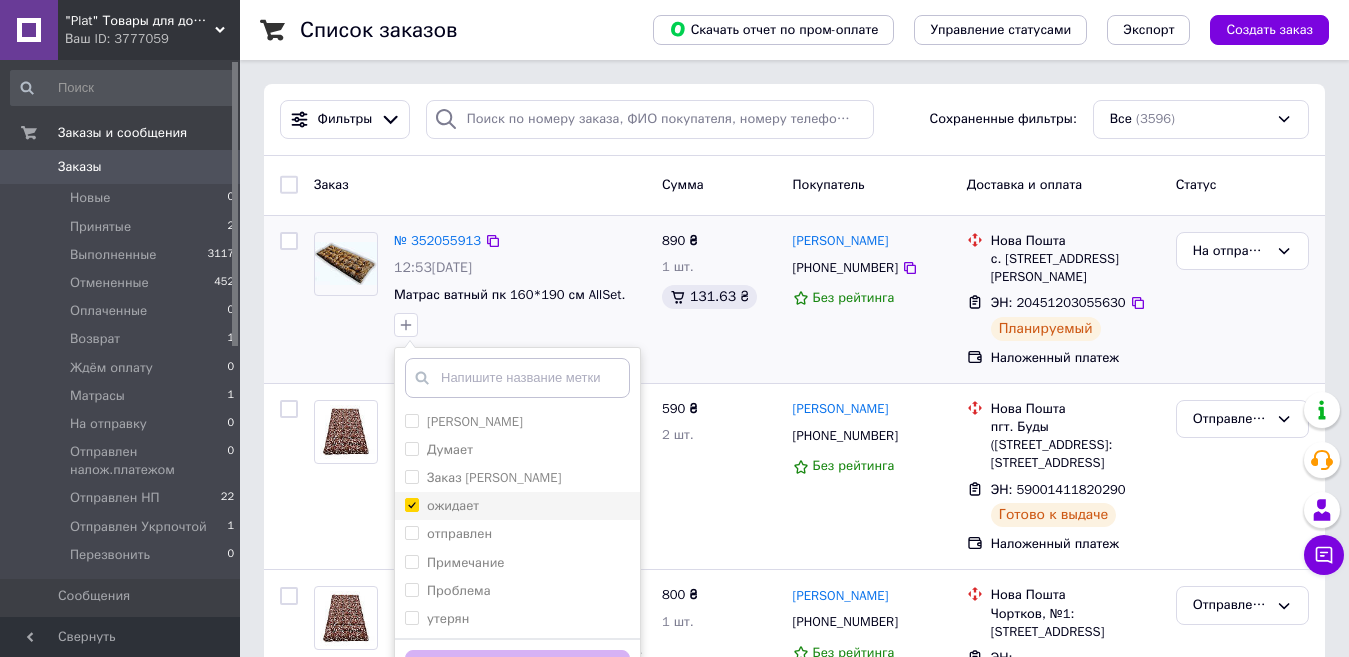 checkbox on "true" 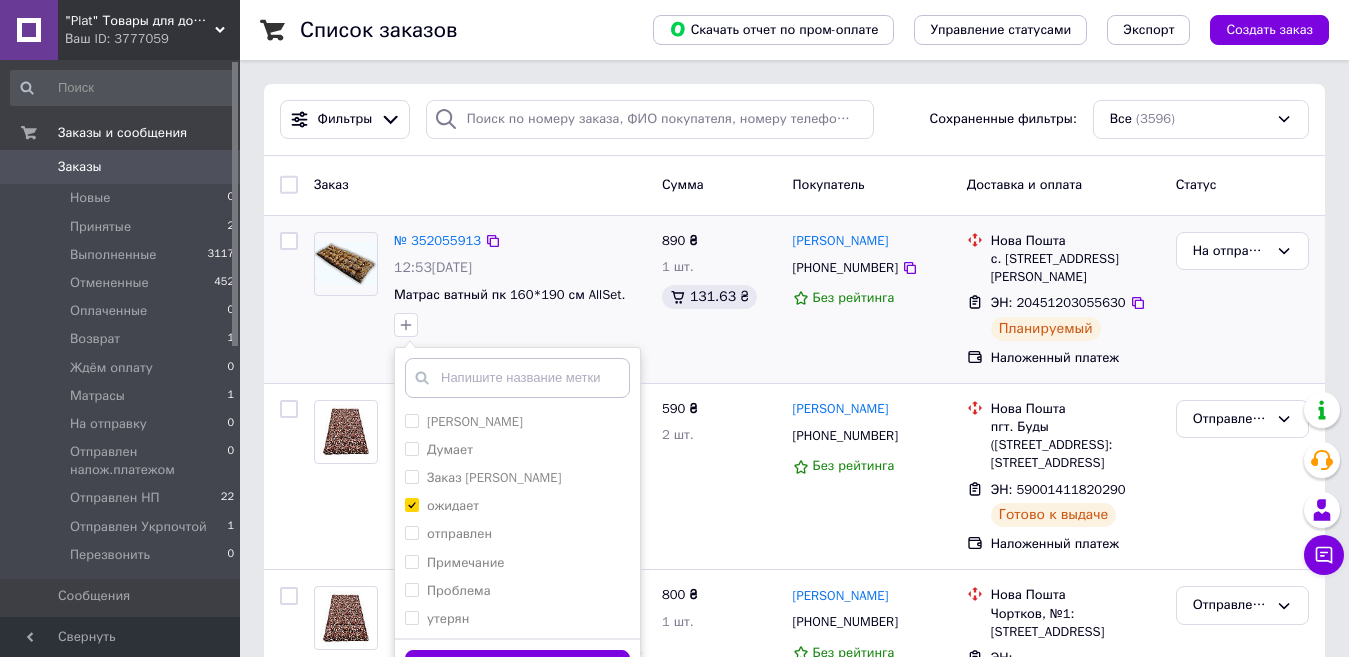 click on "Добавить метку" at bounding box center [517, 668] 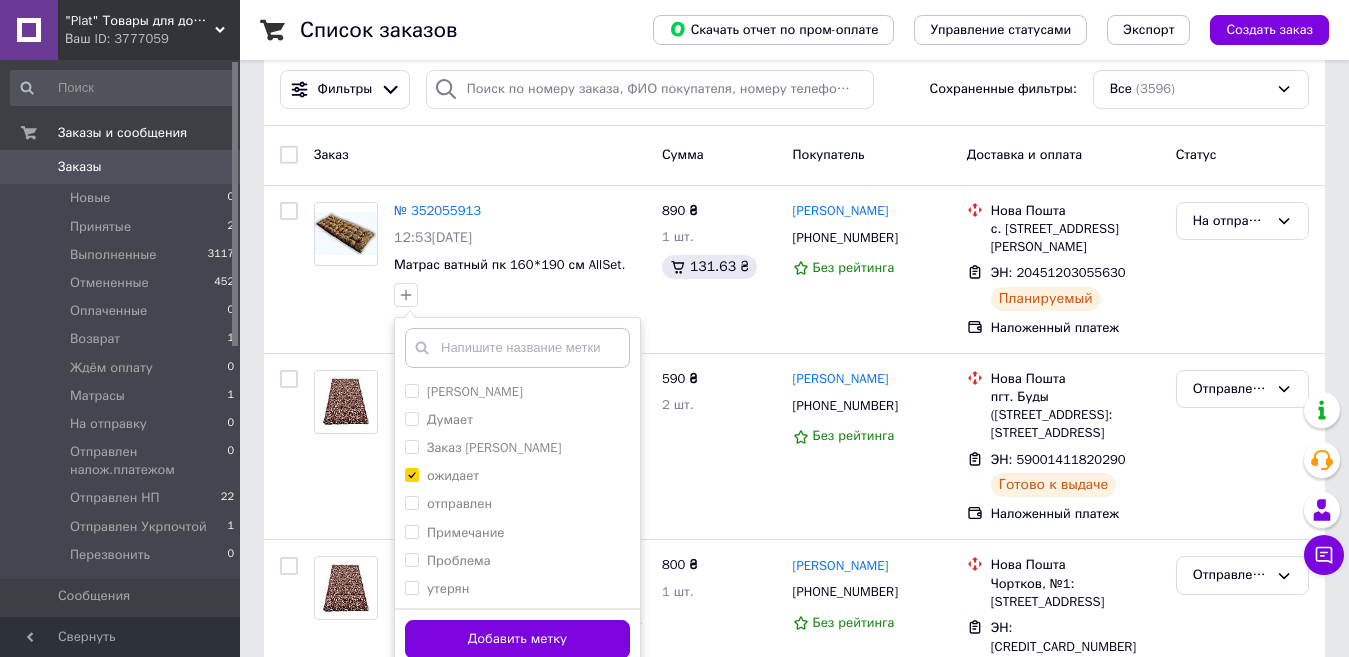 scroll, scrollTop: 181, scrollLeft: 0, axis: vertical 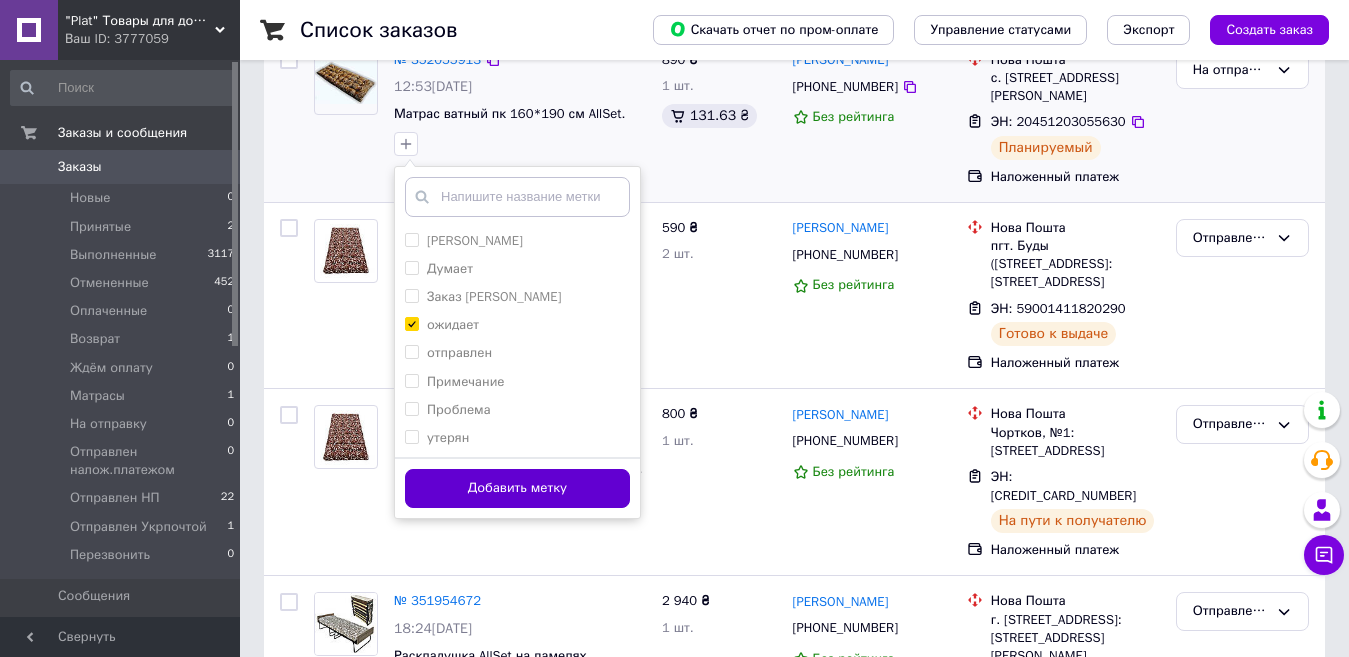 click on "Добавить метку" at bounding box center (517, 488) 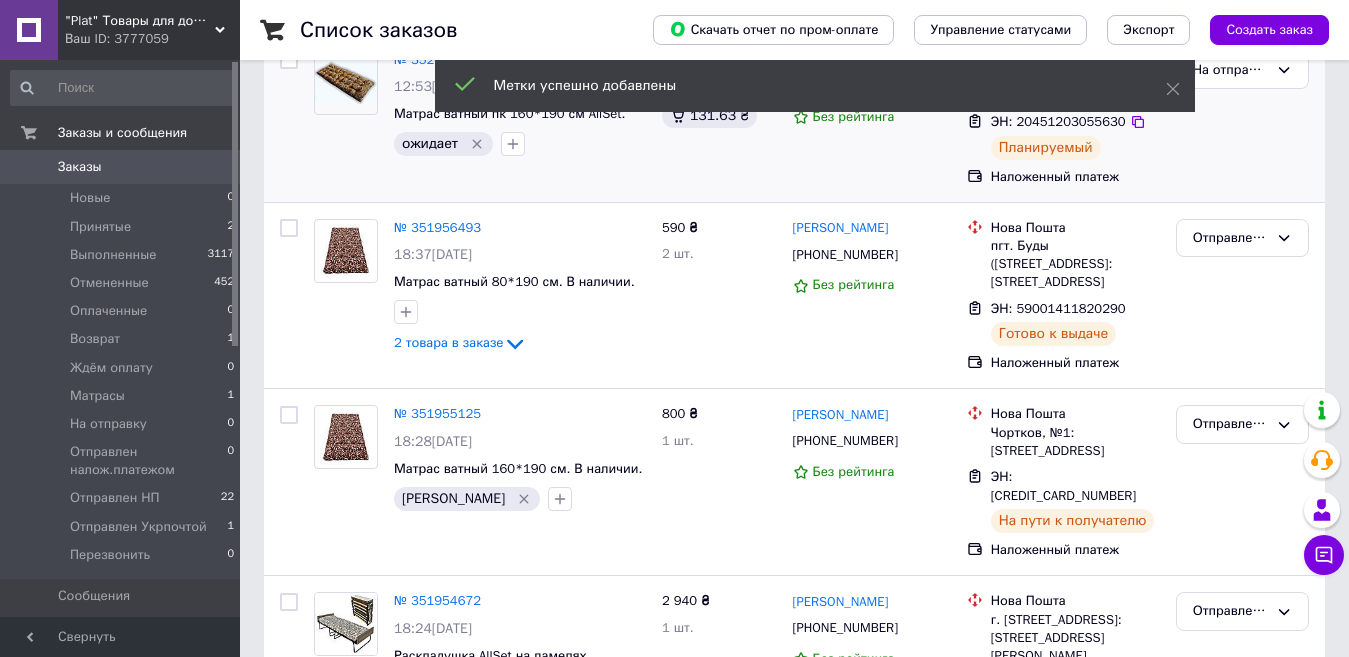 click on "Заказы" at bounding box center [80, 167] 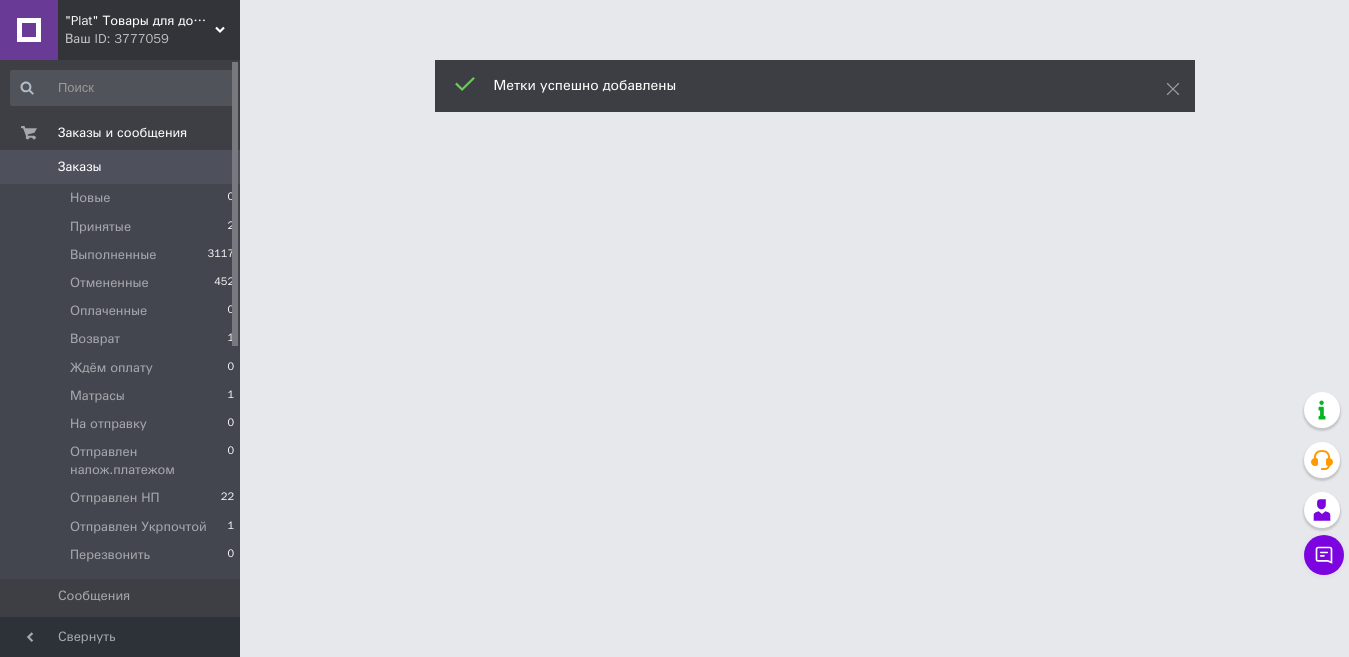scroll, scrollTop: 0, scrollLeft: 0, axis: both 